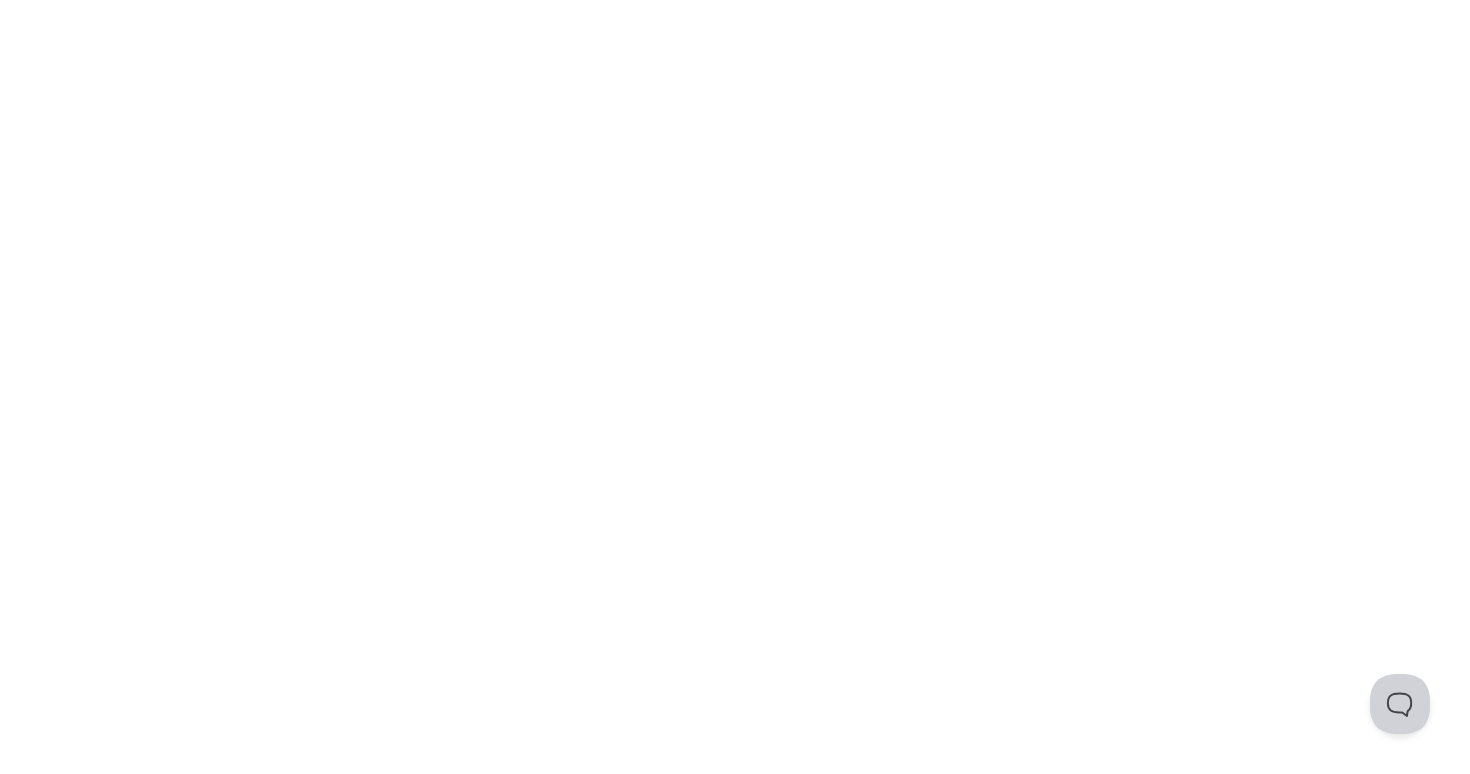 scroll, scrollTop: 0, scrollLeft: 0, axis: both 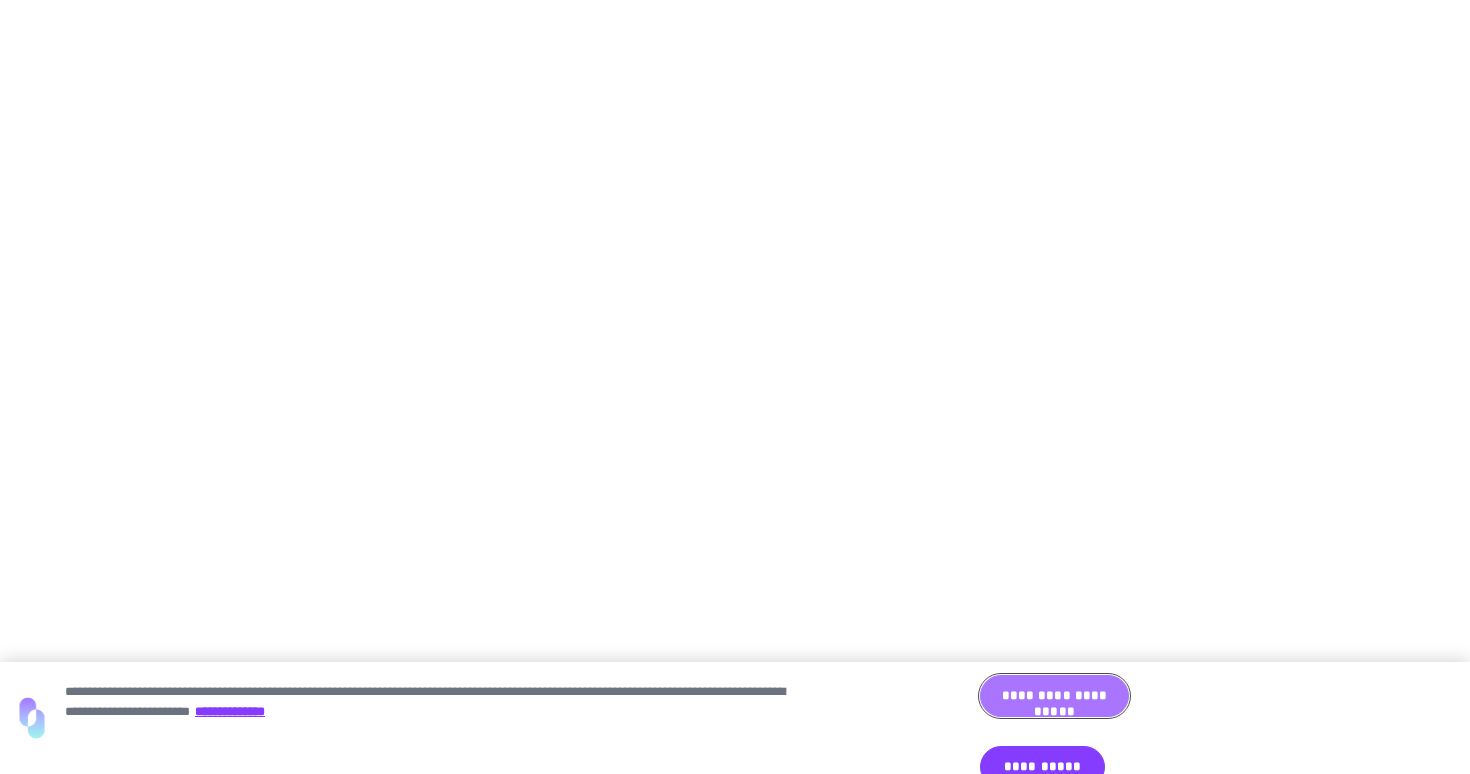 click on "**********" at bounding box center (1054, 696) 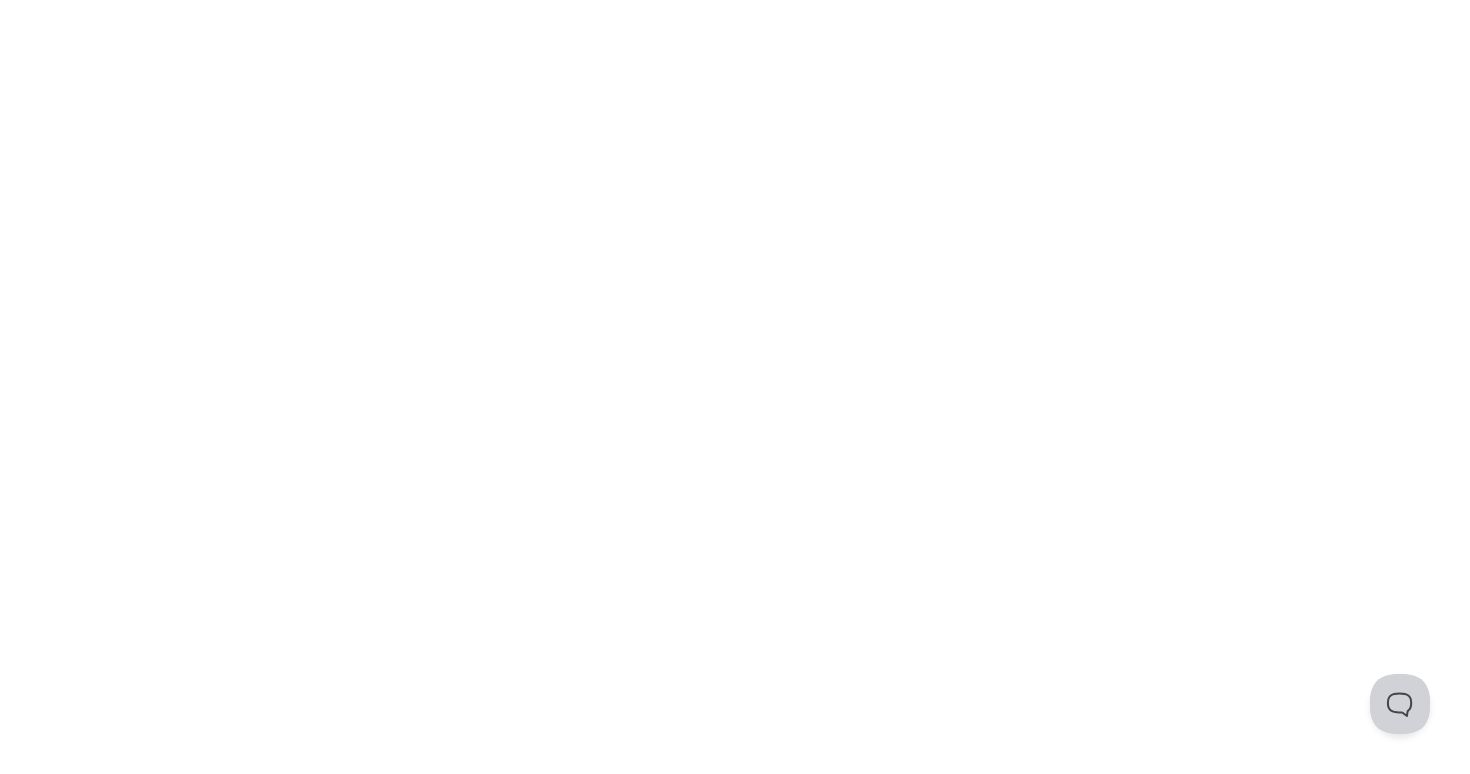 click on "**********" at bounding box center (735, 4) 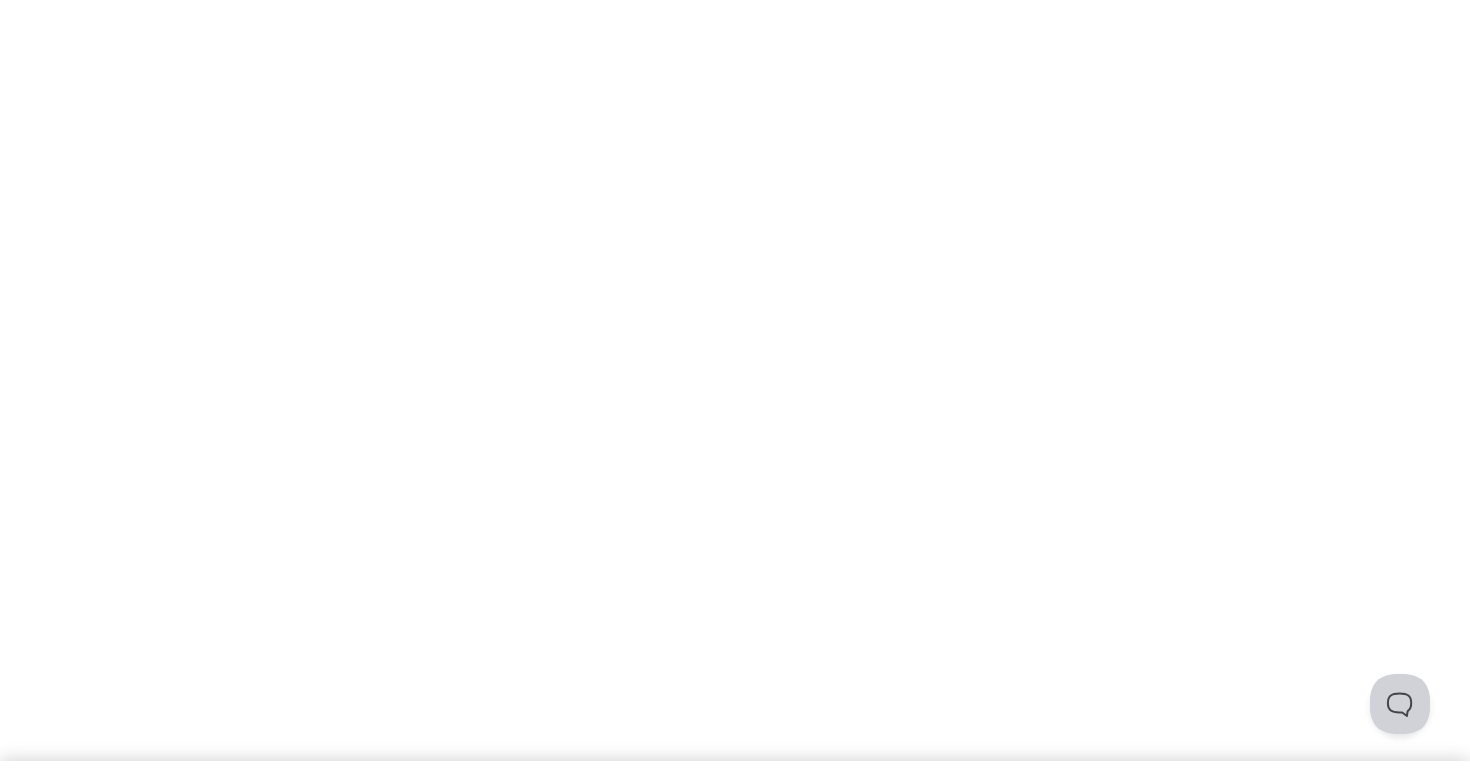 scroll, scrollTop: 0, scrollLeft: 0, axis: both 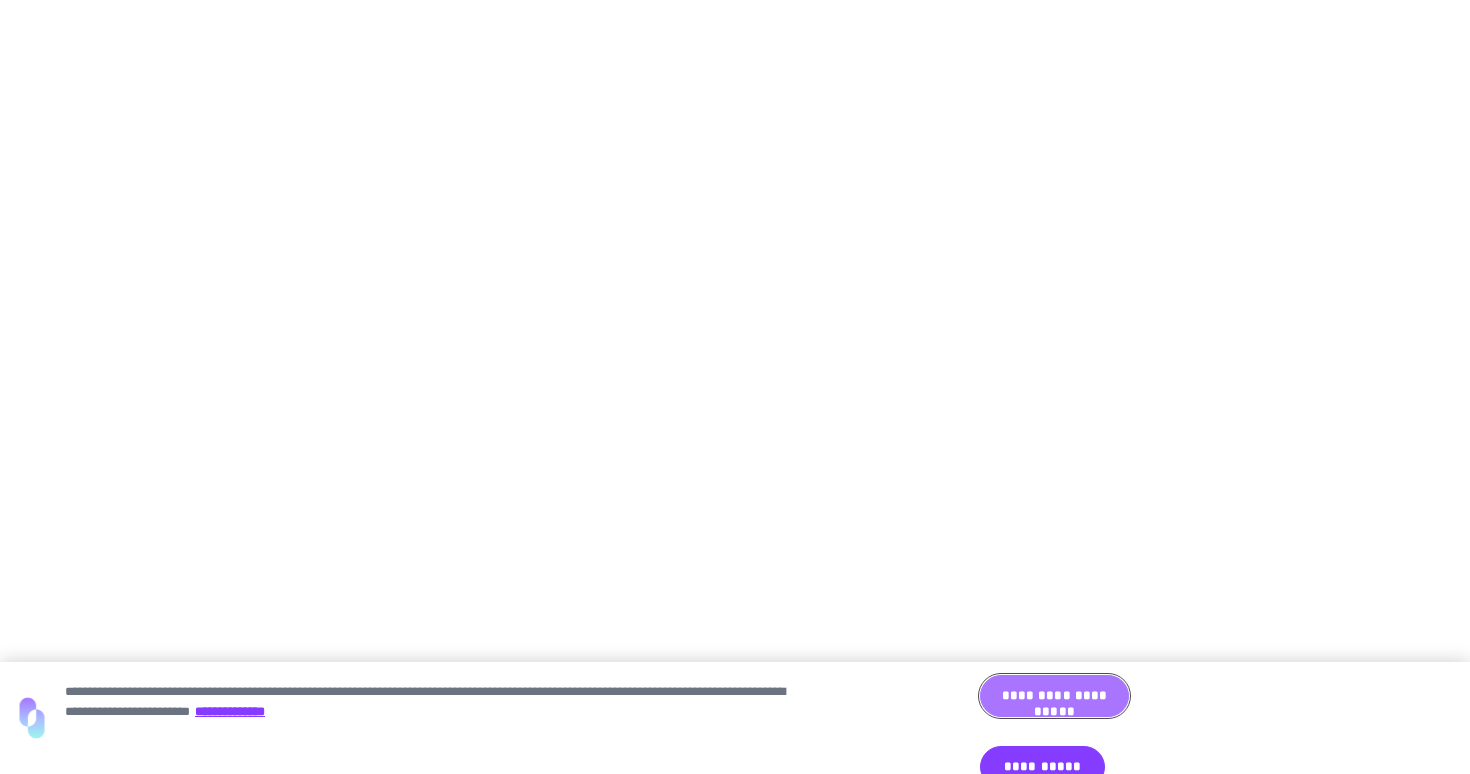 click on "**********" at bounding box center (1054, 696) 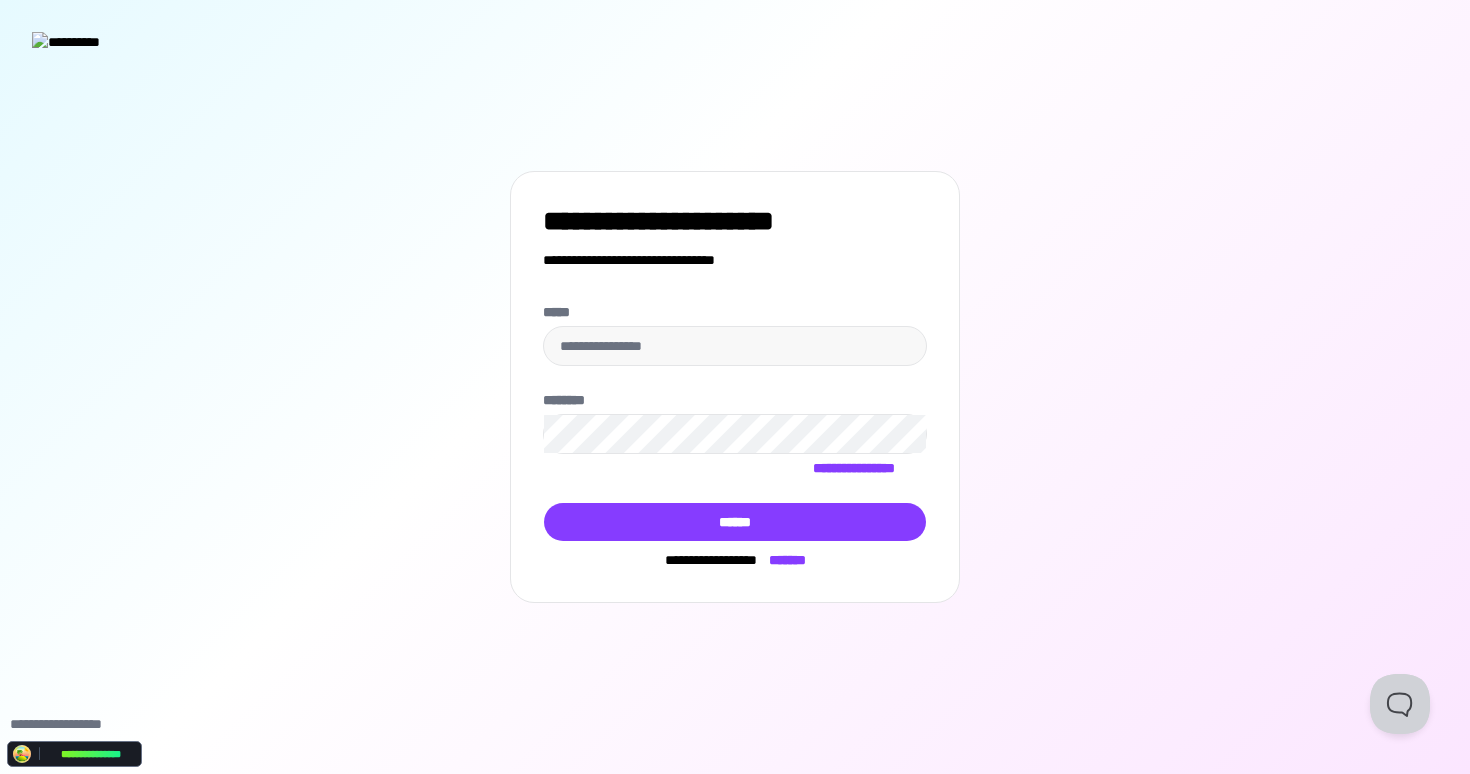 scroll, scrollTop: 0, scrollLeft: 0, axis: both 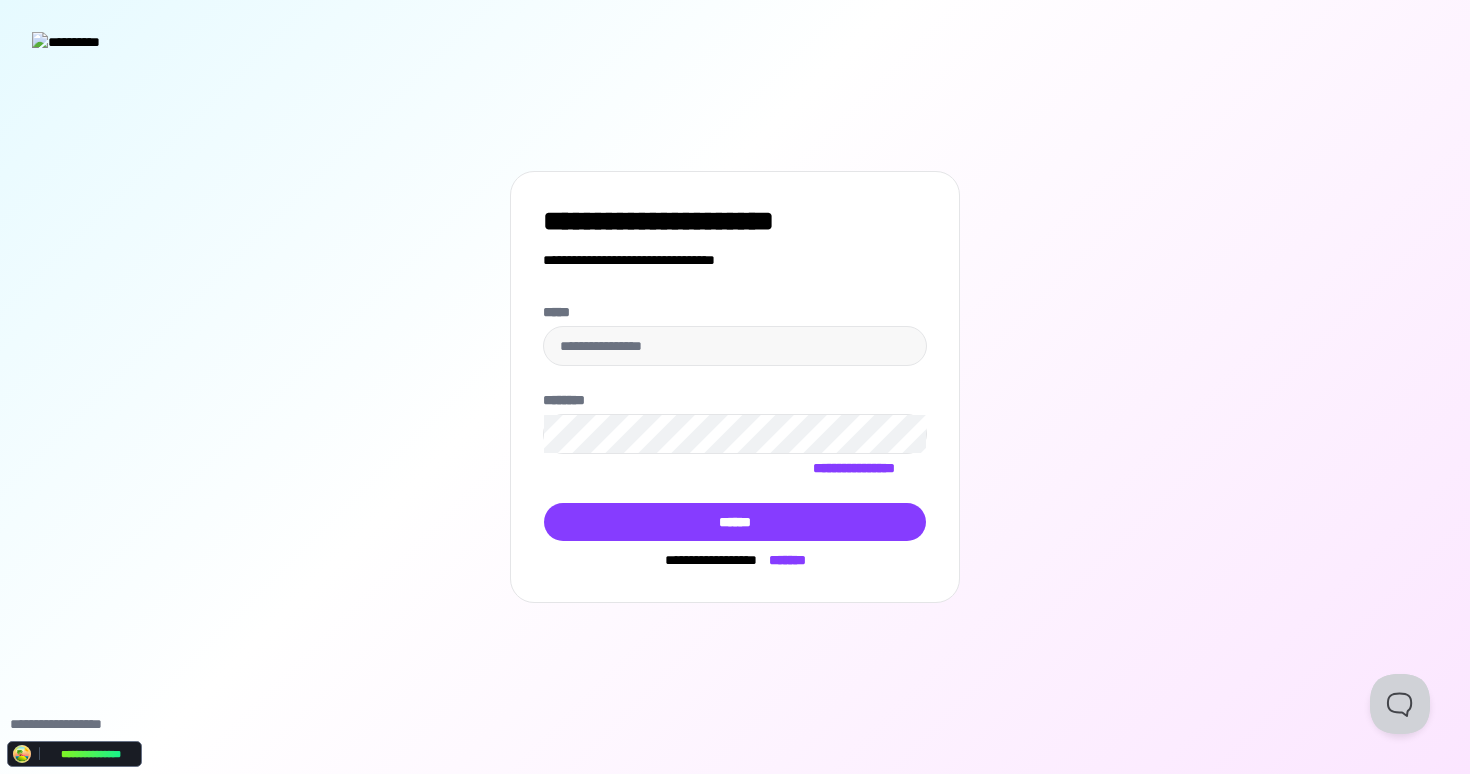 type on "**********" 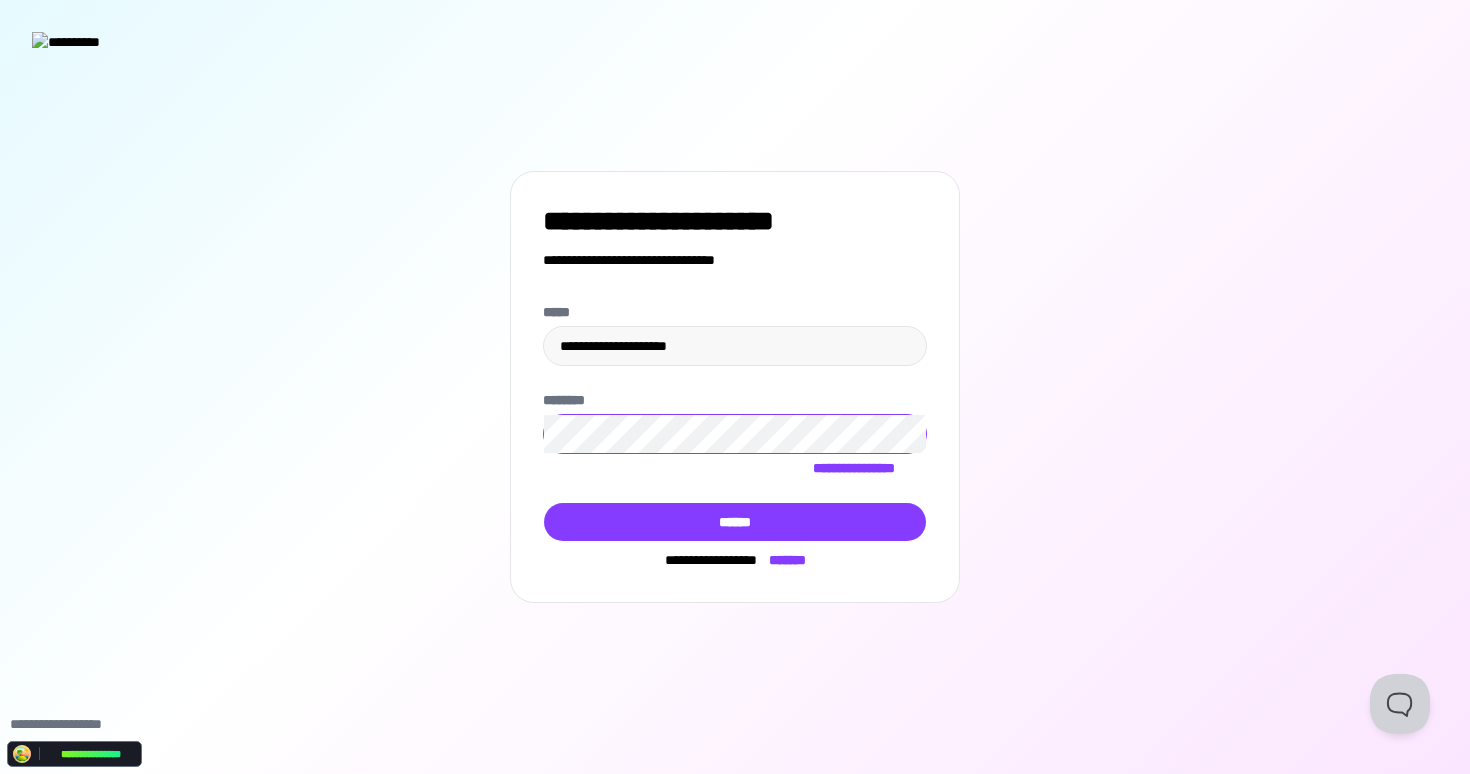 click on "**********" at bounding box center [735, 490] 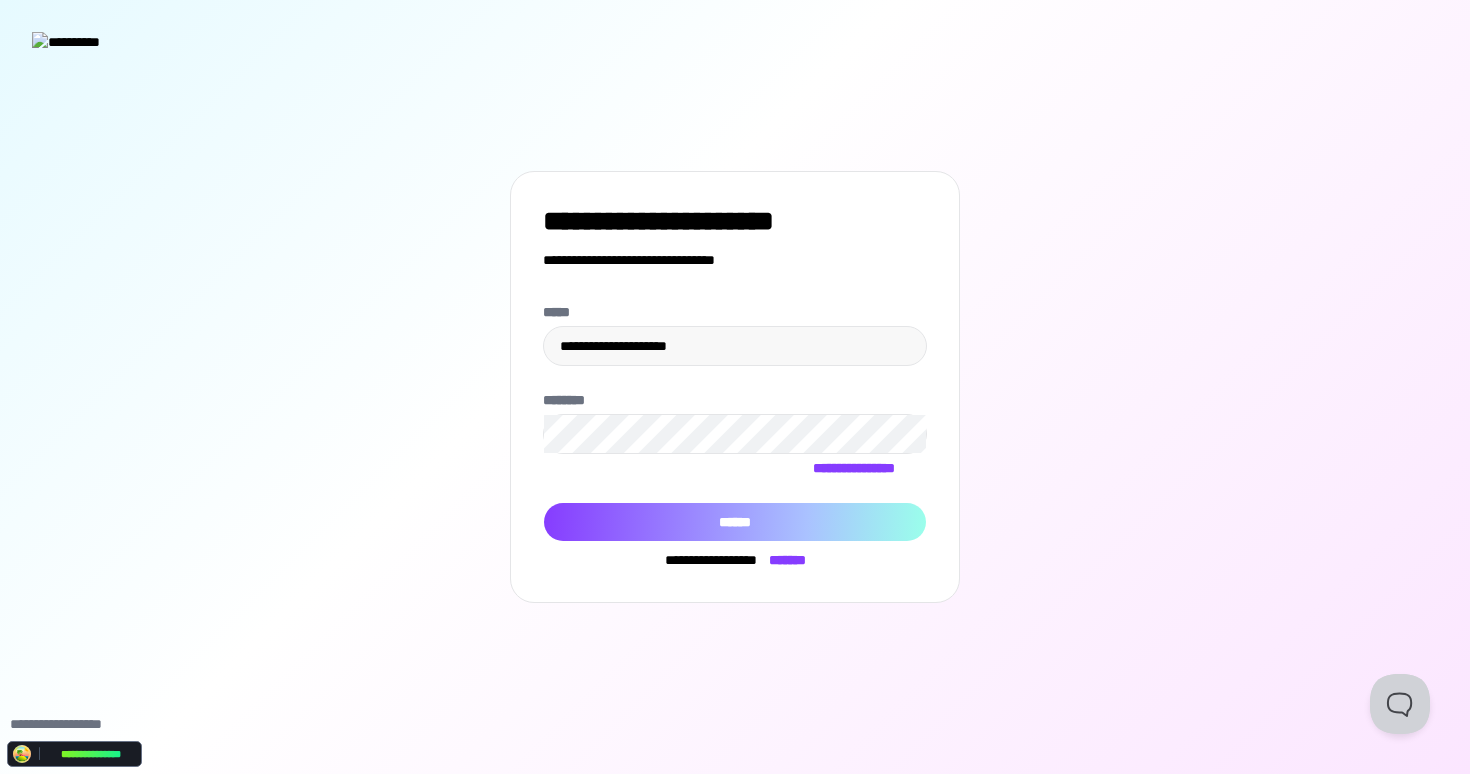 click on "******" at bounding box center (735, 522) 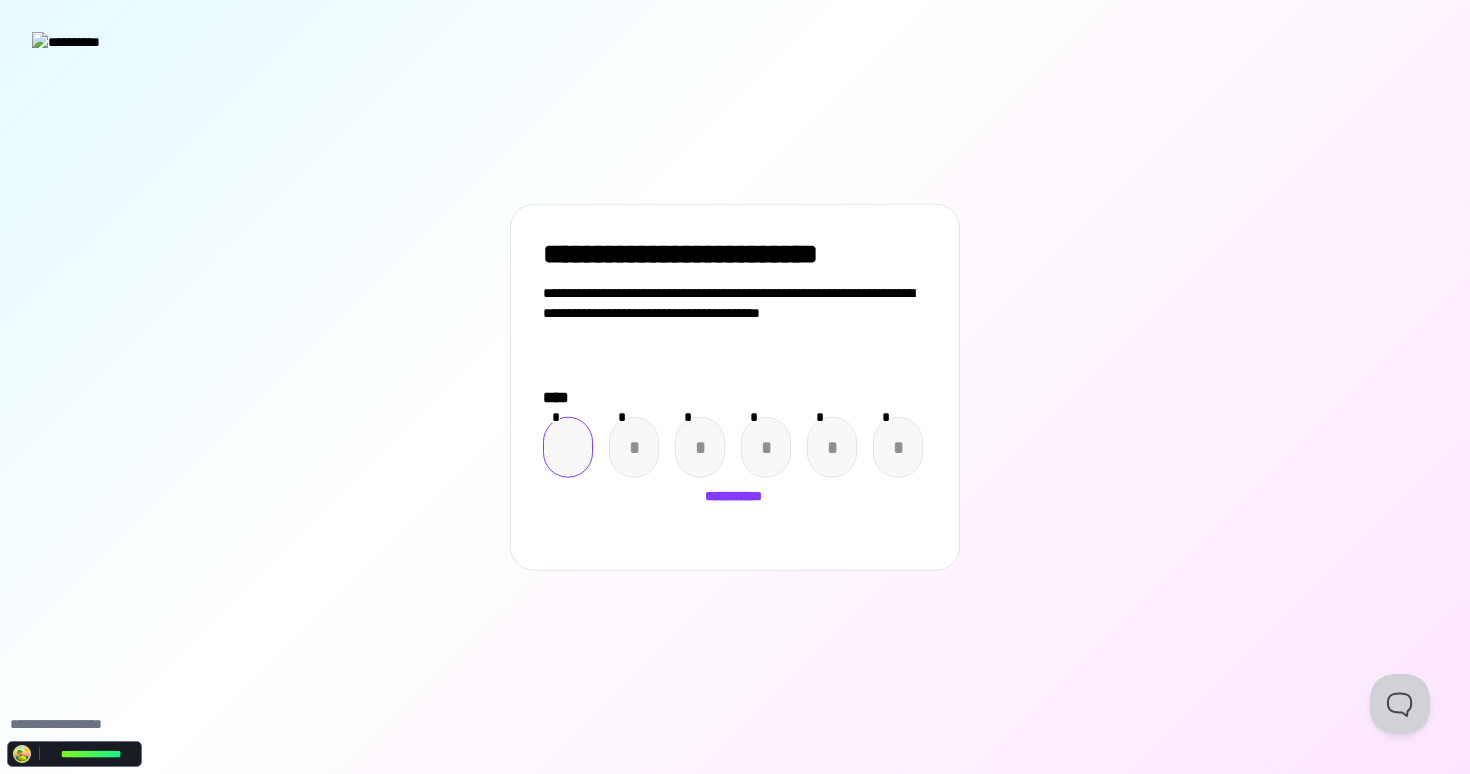 click at bounding box center [568, 447] 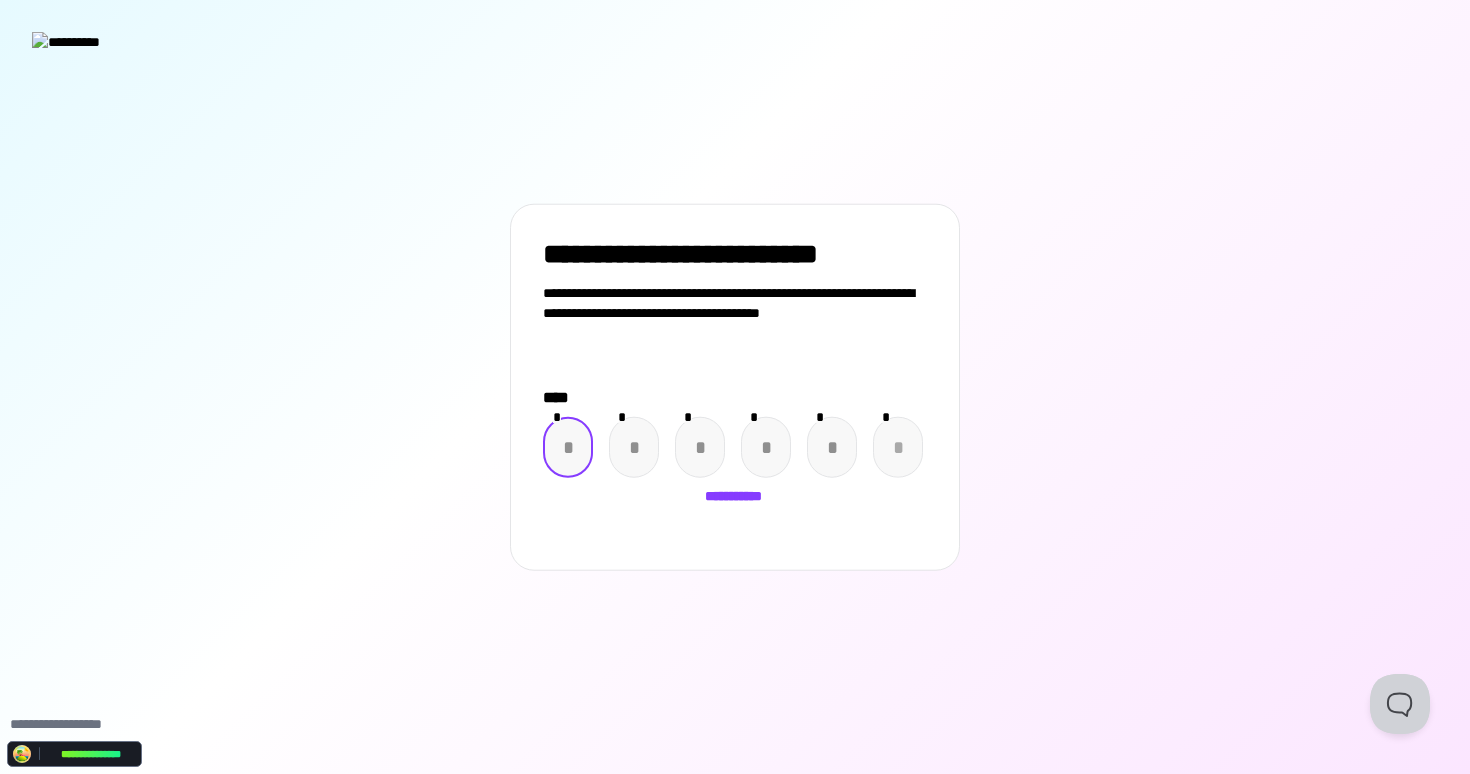 paste on "*" 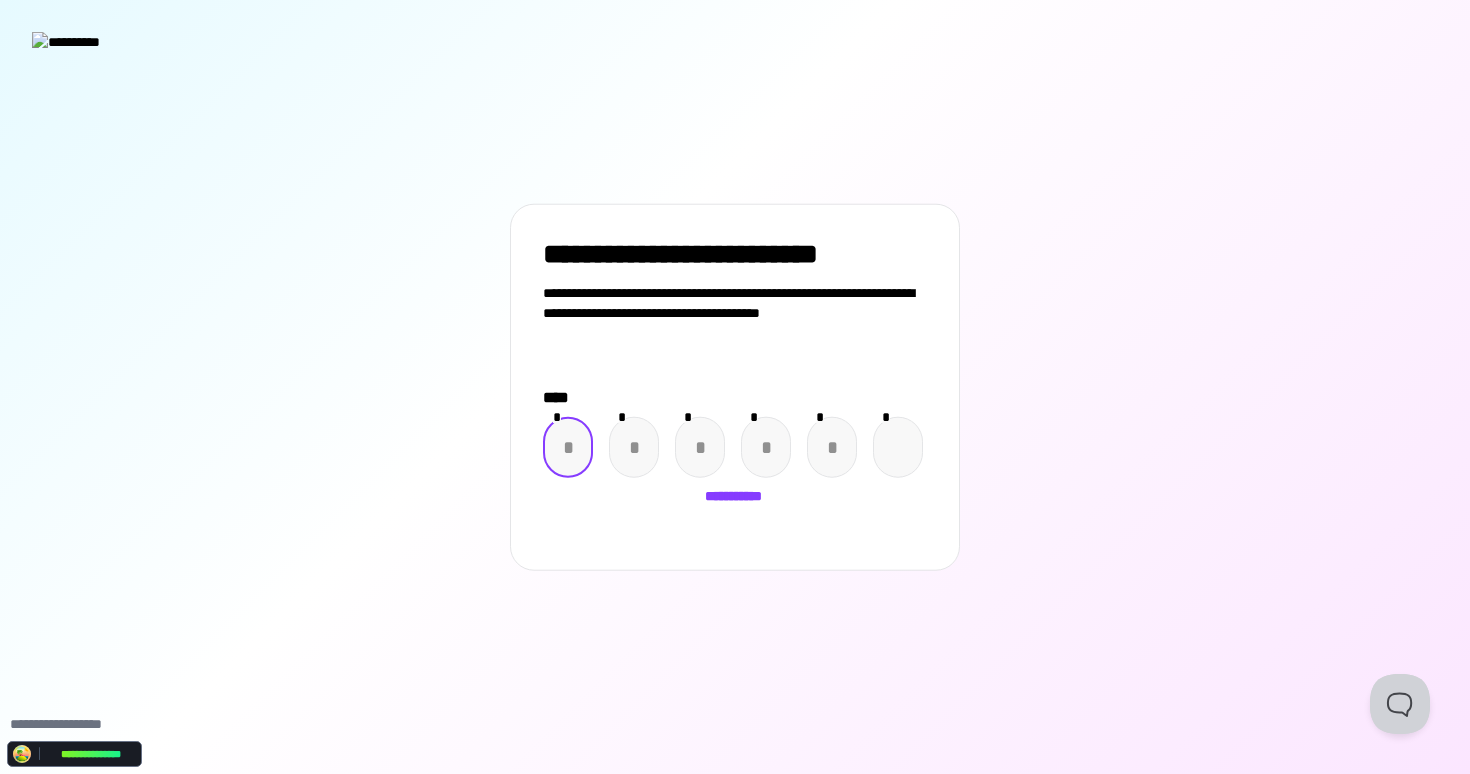 type on "*" 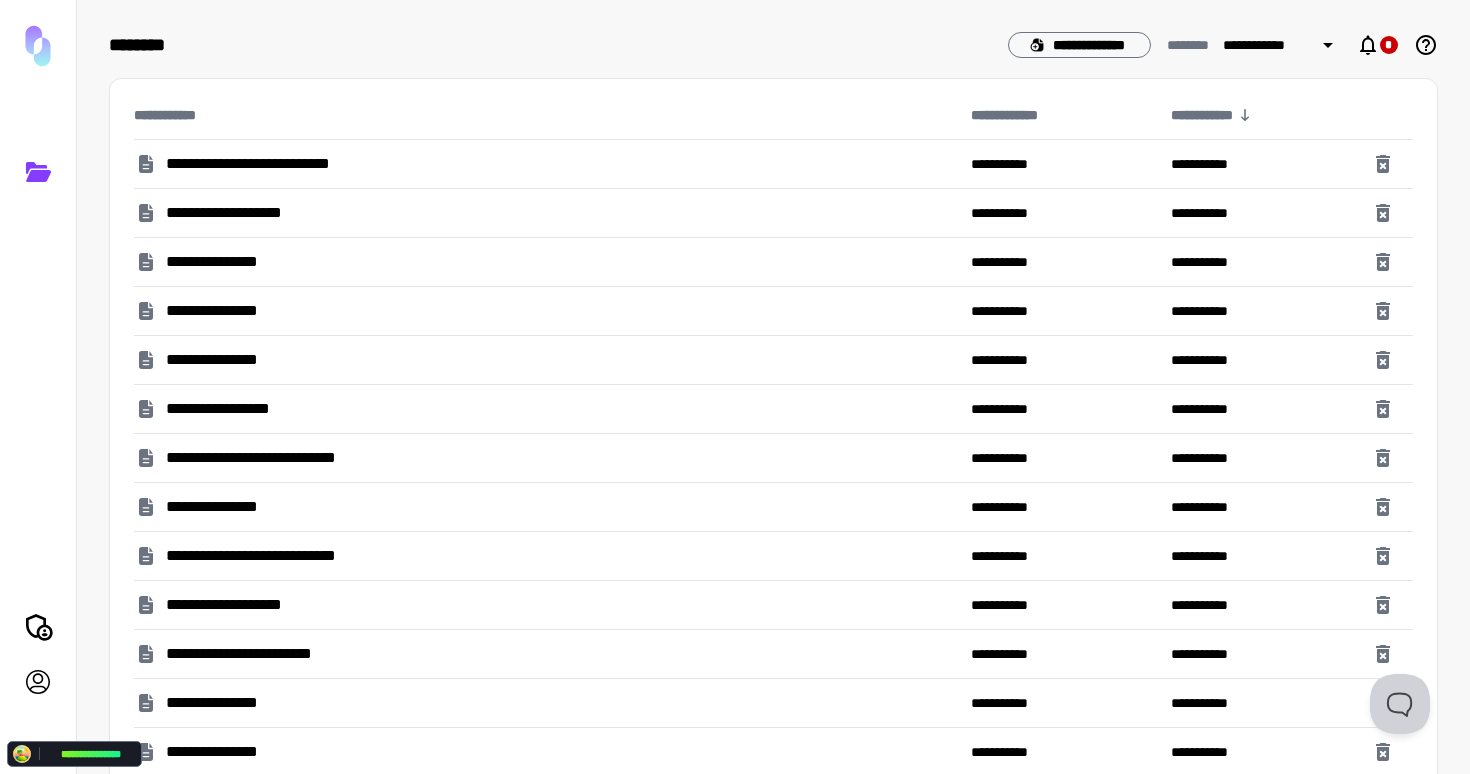 click on "**********" at bounding box center [544, 409] 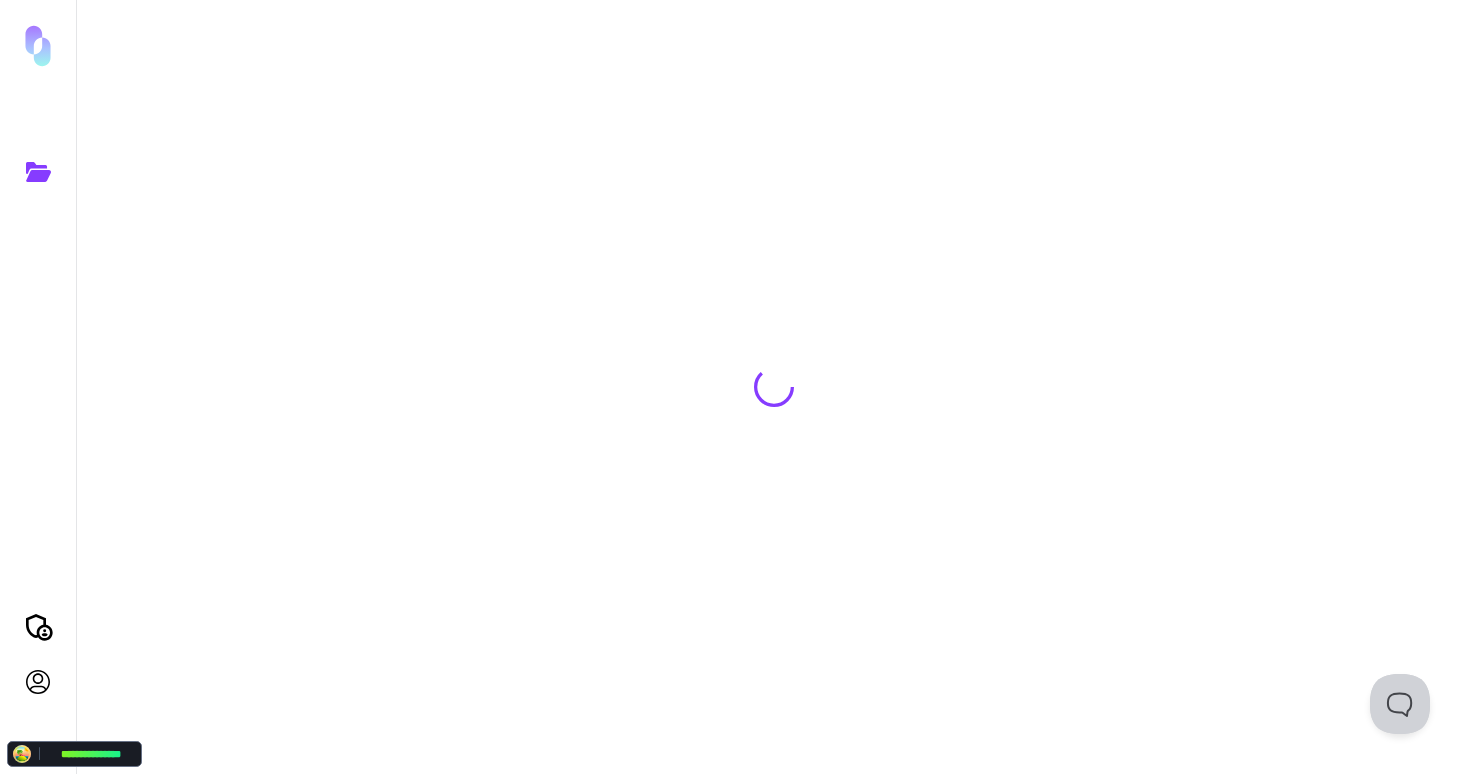 click on "**********" at bounding box center (773, 387) 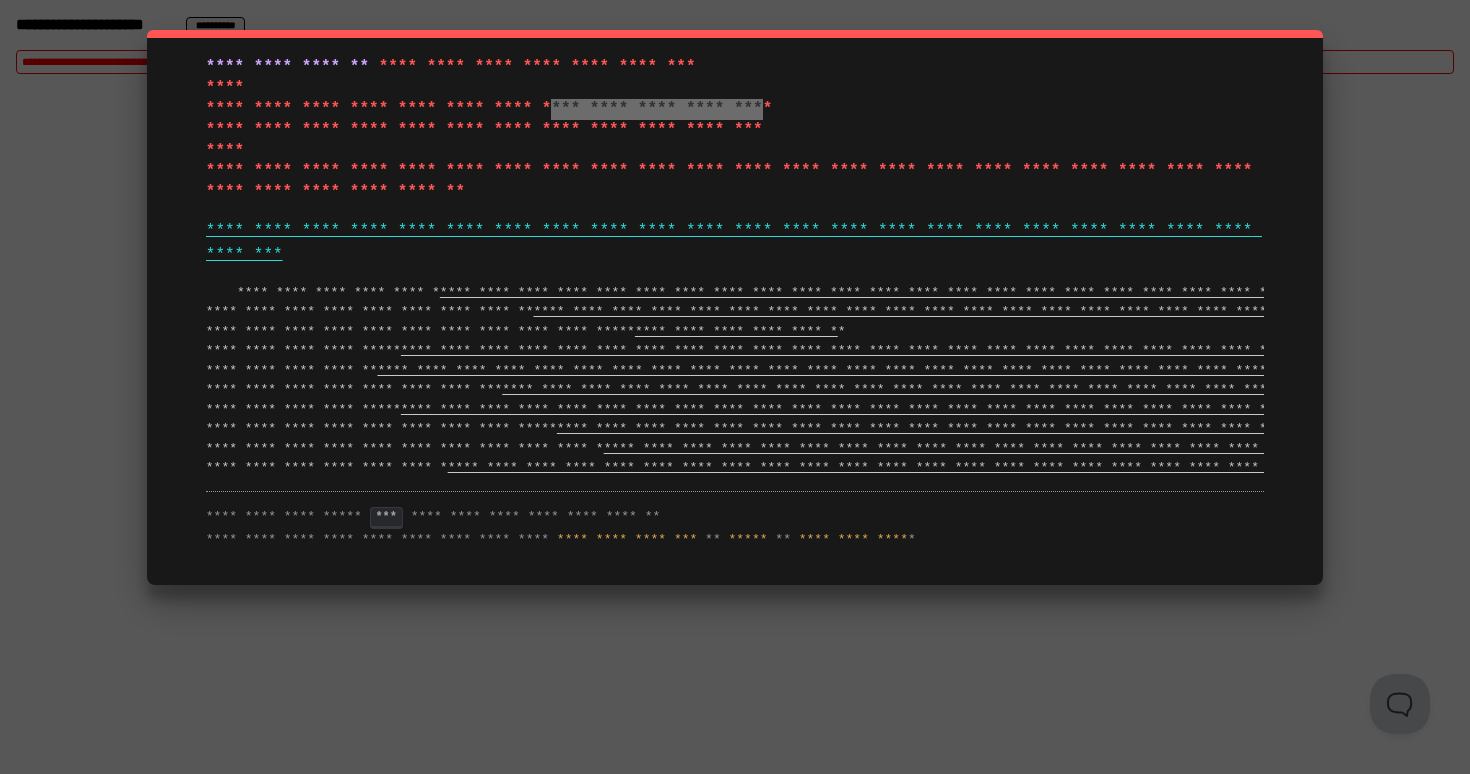 drag, startPoint x: 766, startPoint y: 111, endPoint x: 556, endPoint y: 109, distance: 210.00952 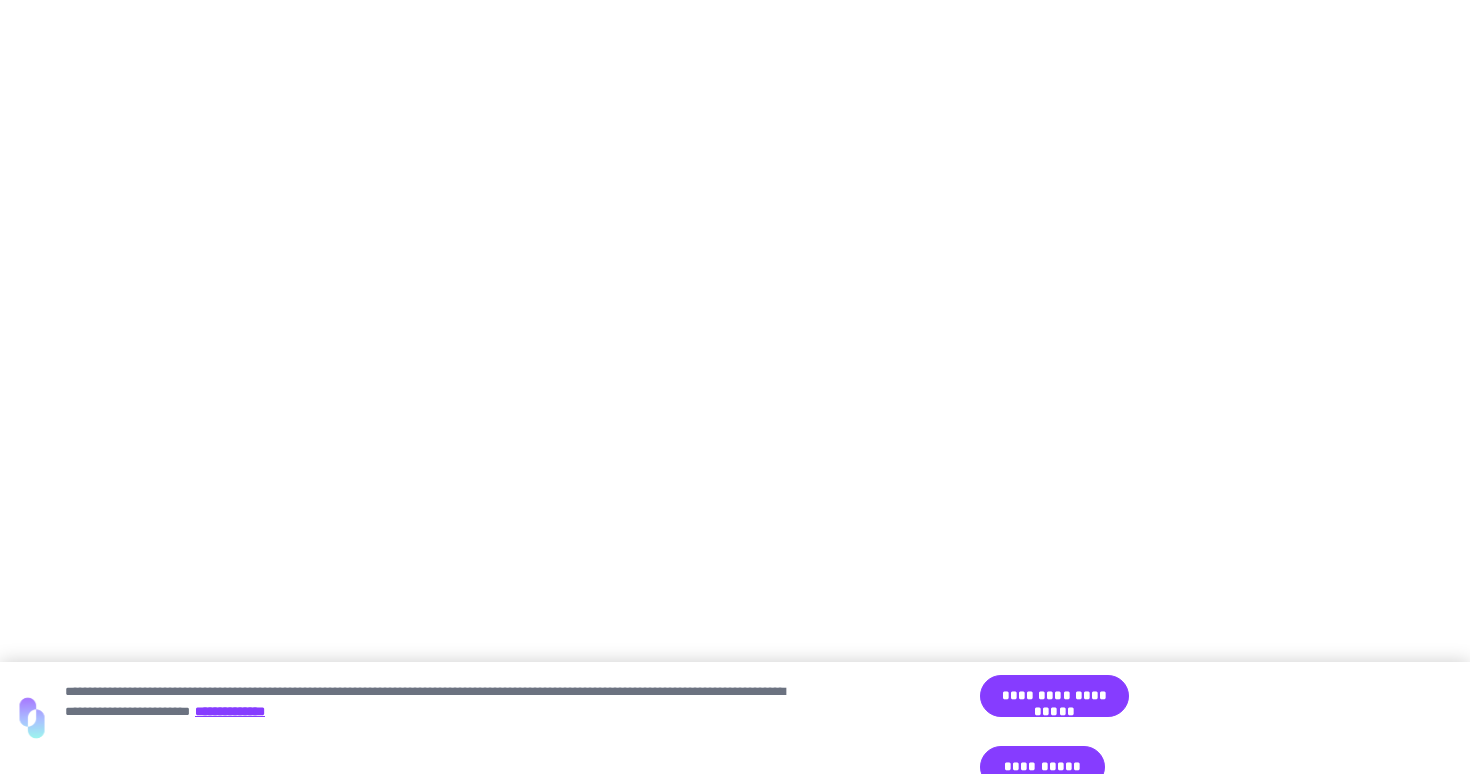 scroll, scrollTop: 0, scrollLeft: 0, axis: both 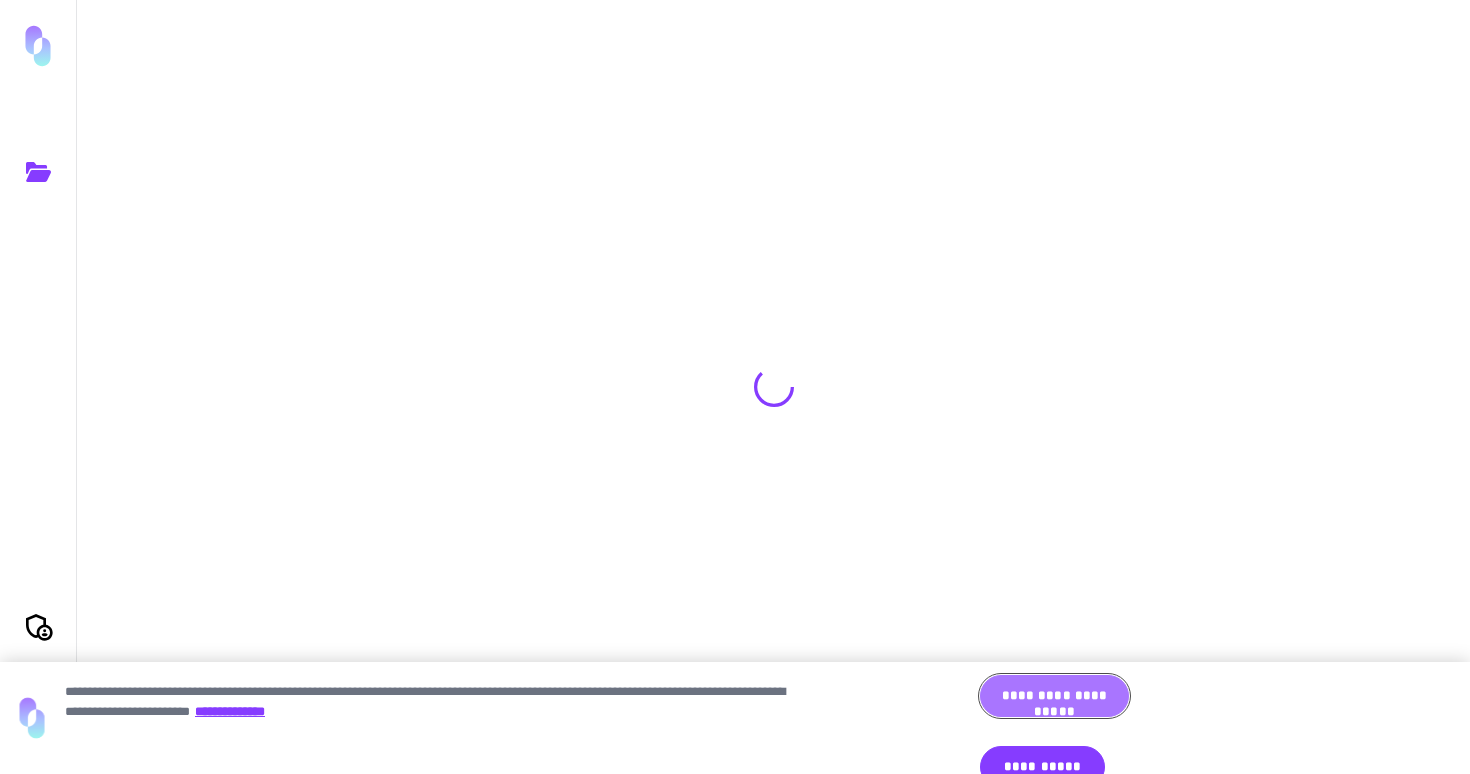 click on "**********" at bounding box center (1054, 696) 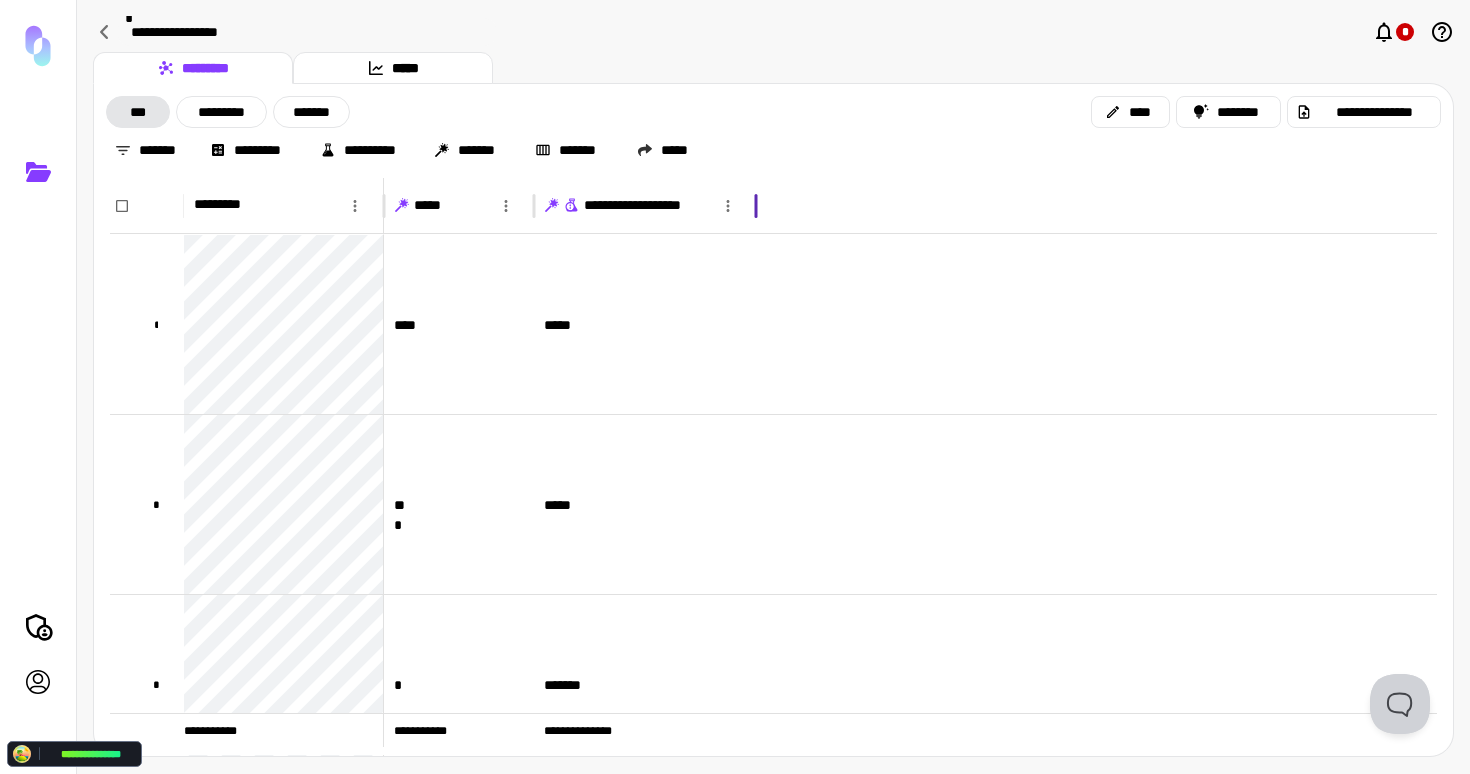 drag, startPoint x: 687, startPoint y: 195, endPoint x: 773, endPoint y: 194, distance: 86.00581 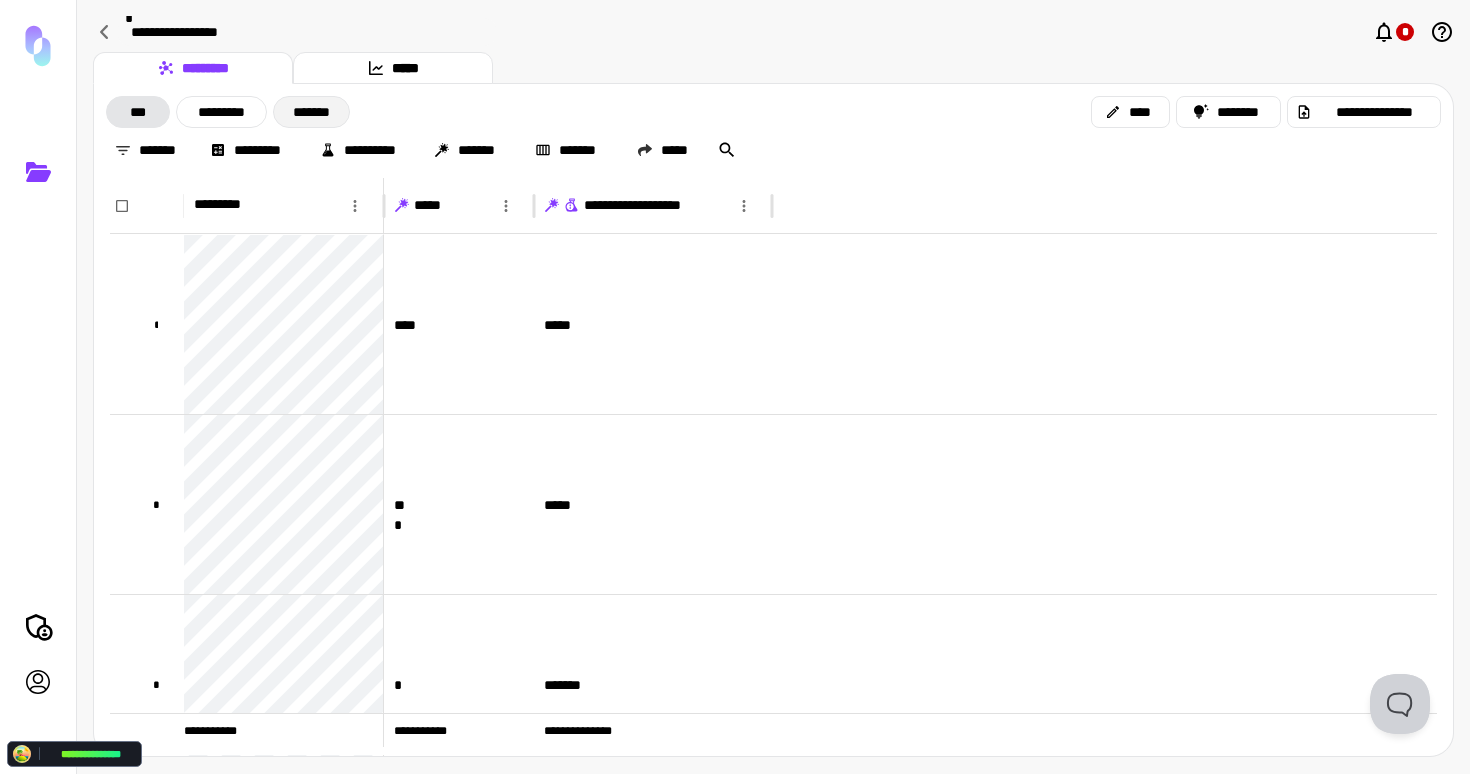 click on "*******" at bounding box center (311, 112) 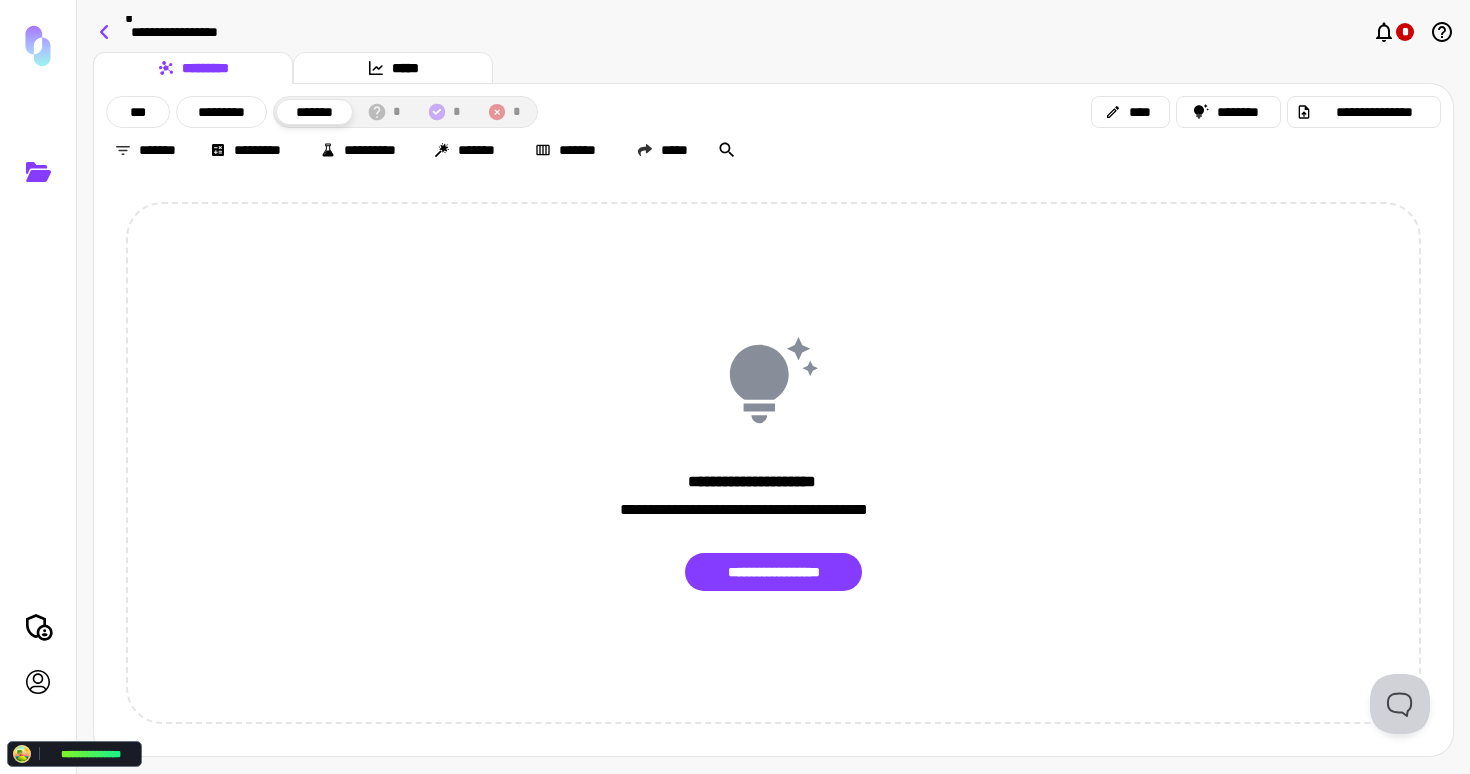 click 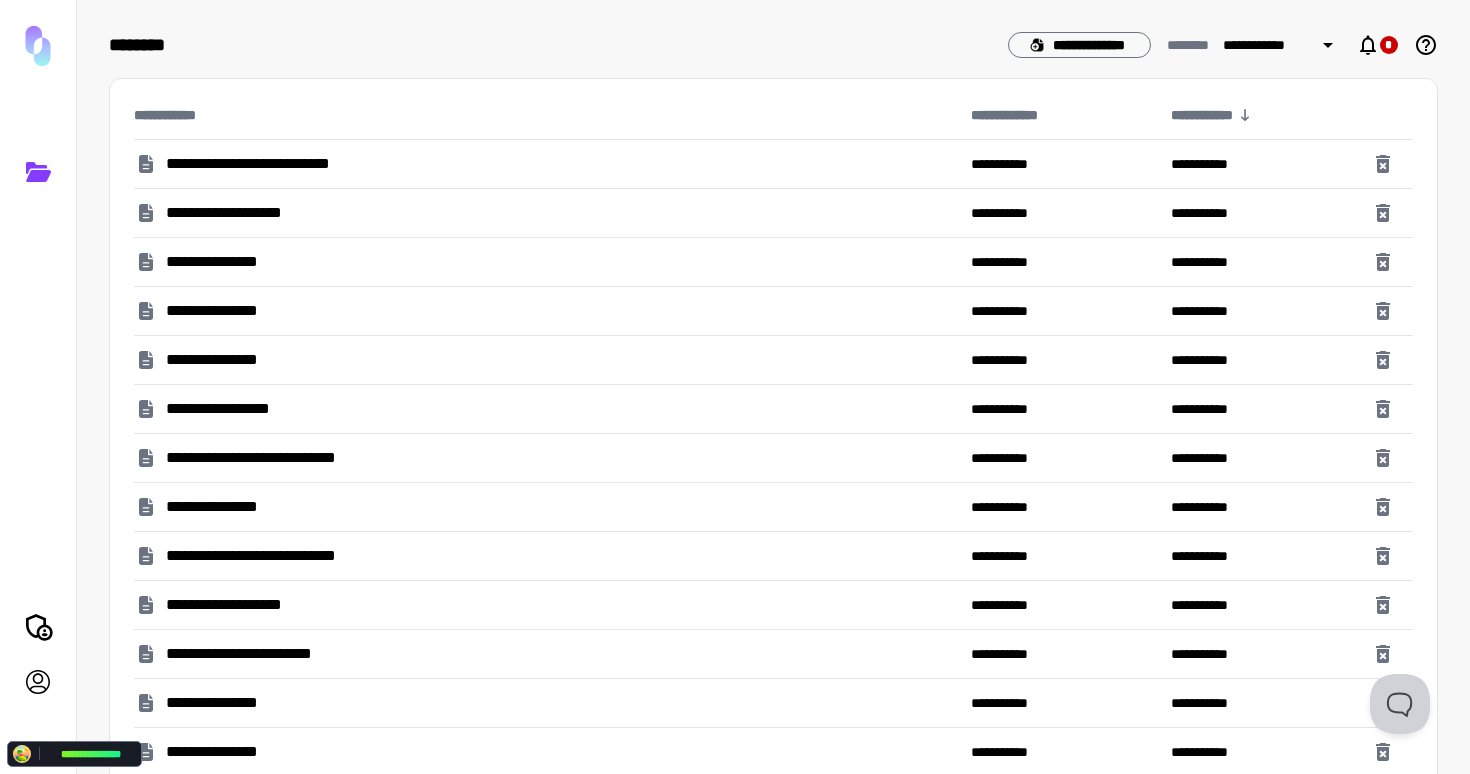 click on "**********" at bounding box center (548, 458) 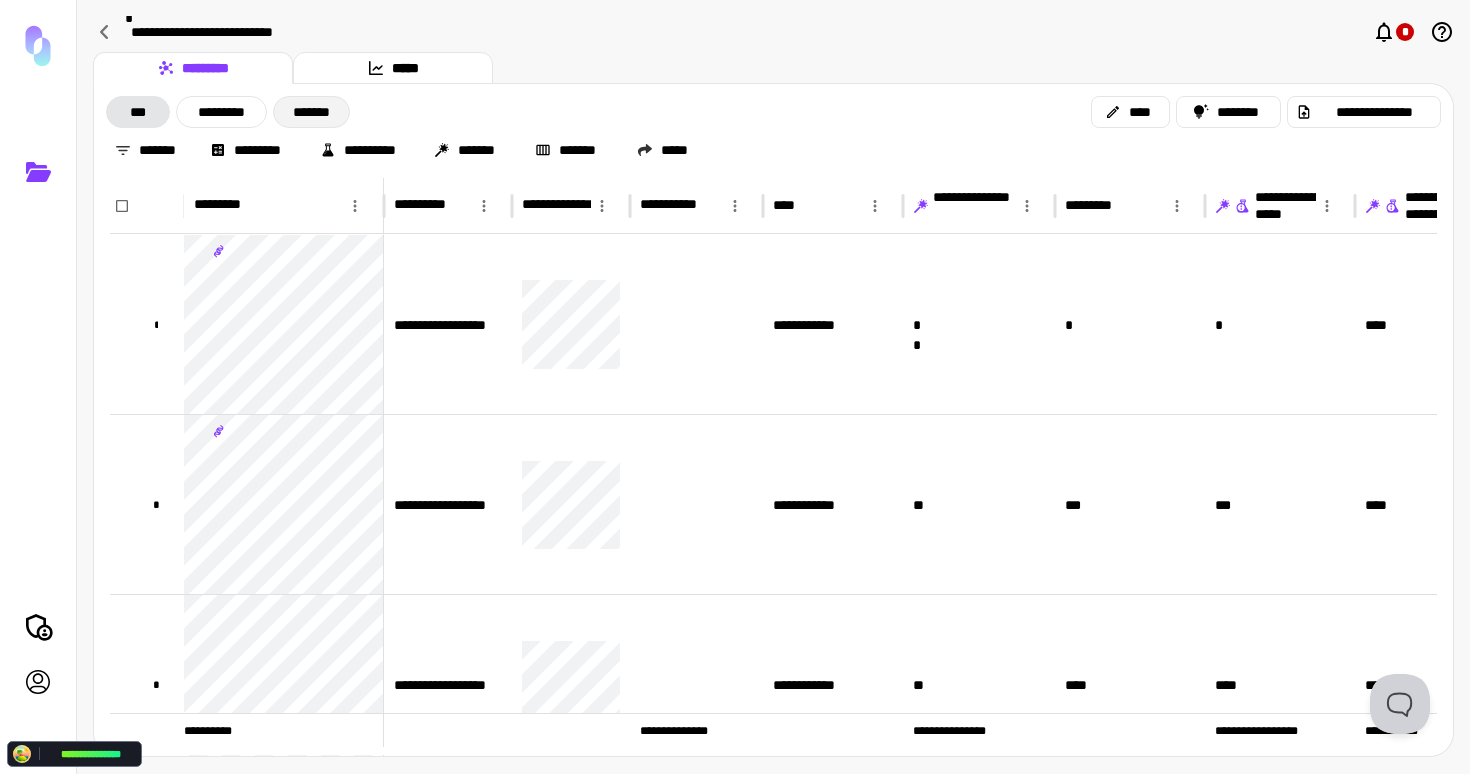 click on "*******" at bounding box center (311, 112) 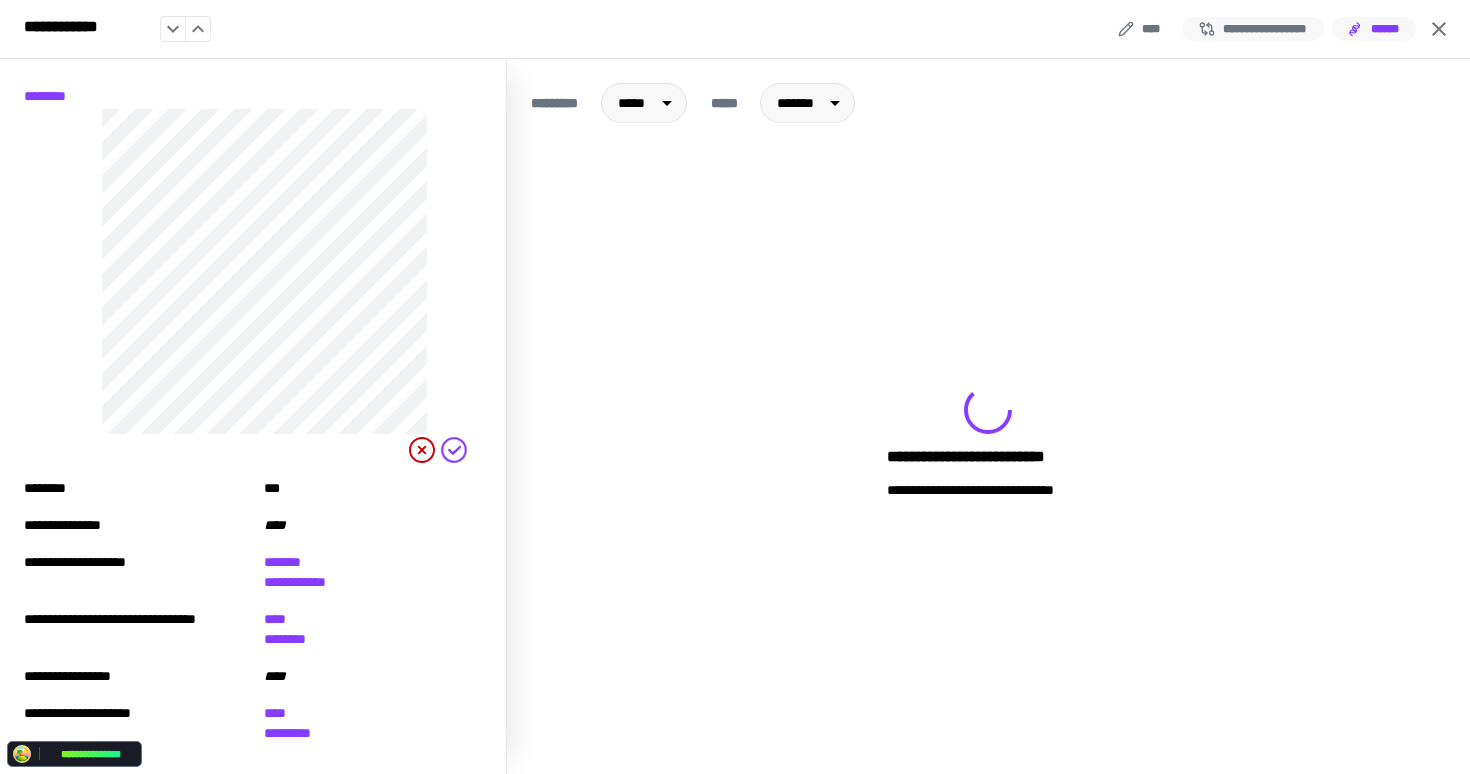 click on "**********" at bounding box center [1253, 29] 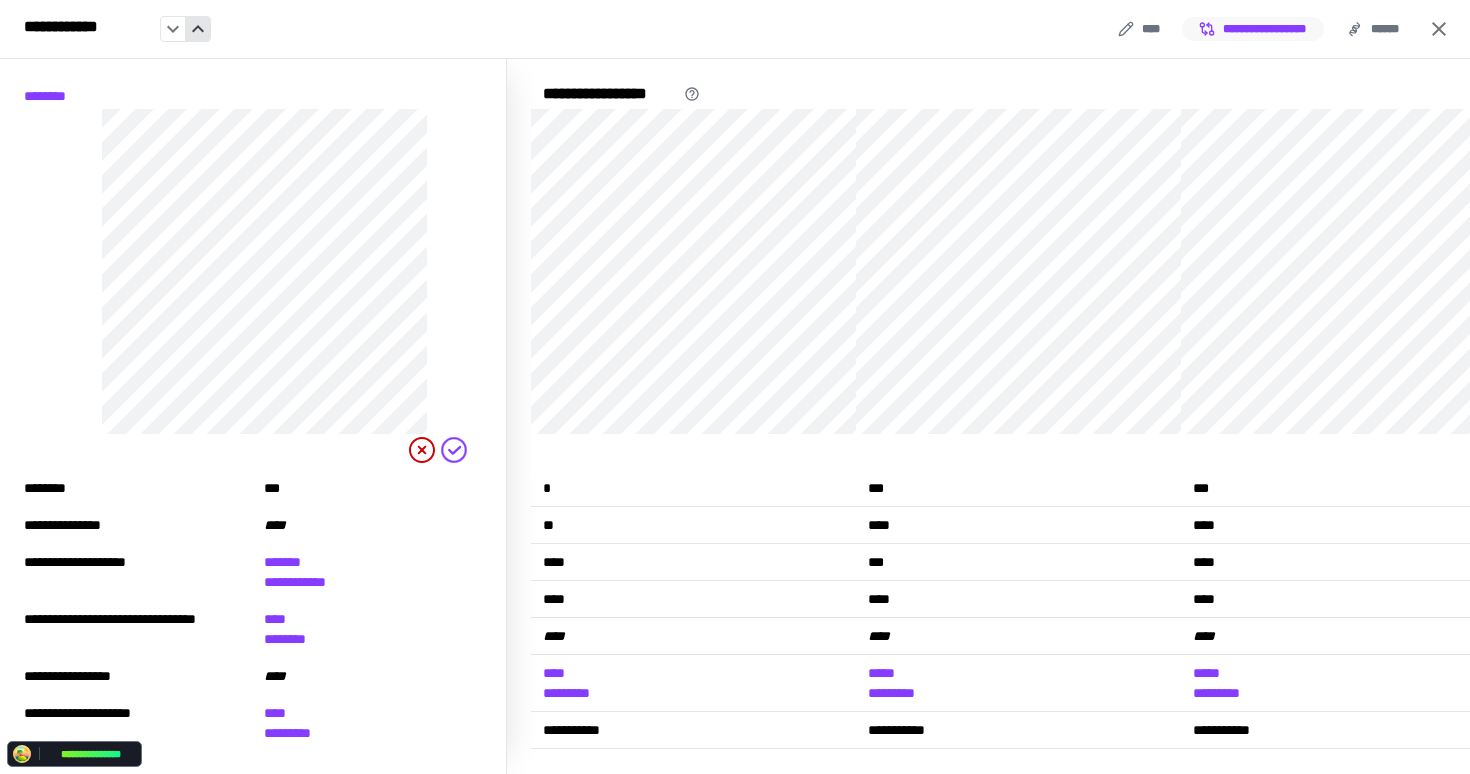 click 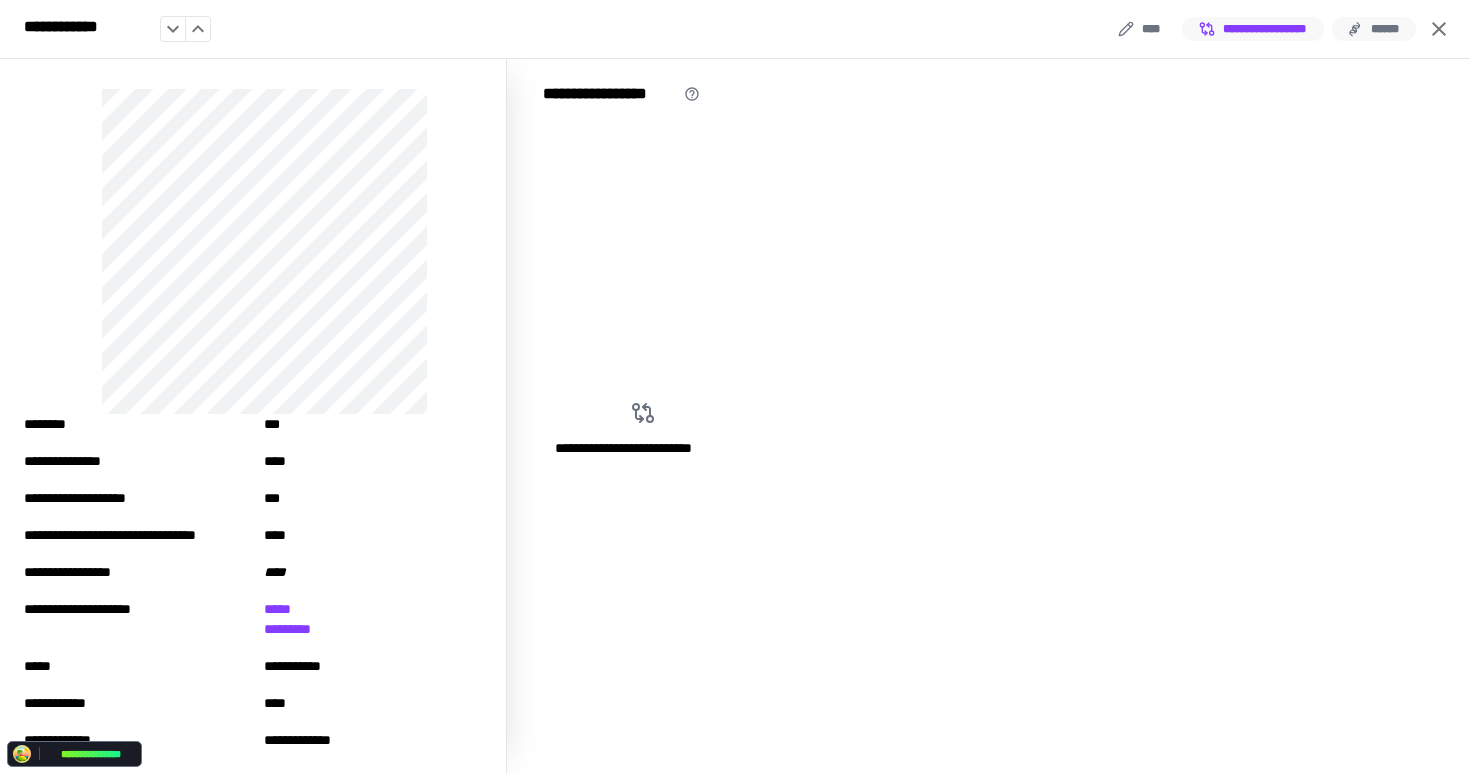 click on "******" at bounding box center (1374, 29) 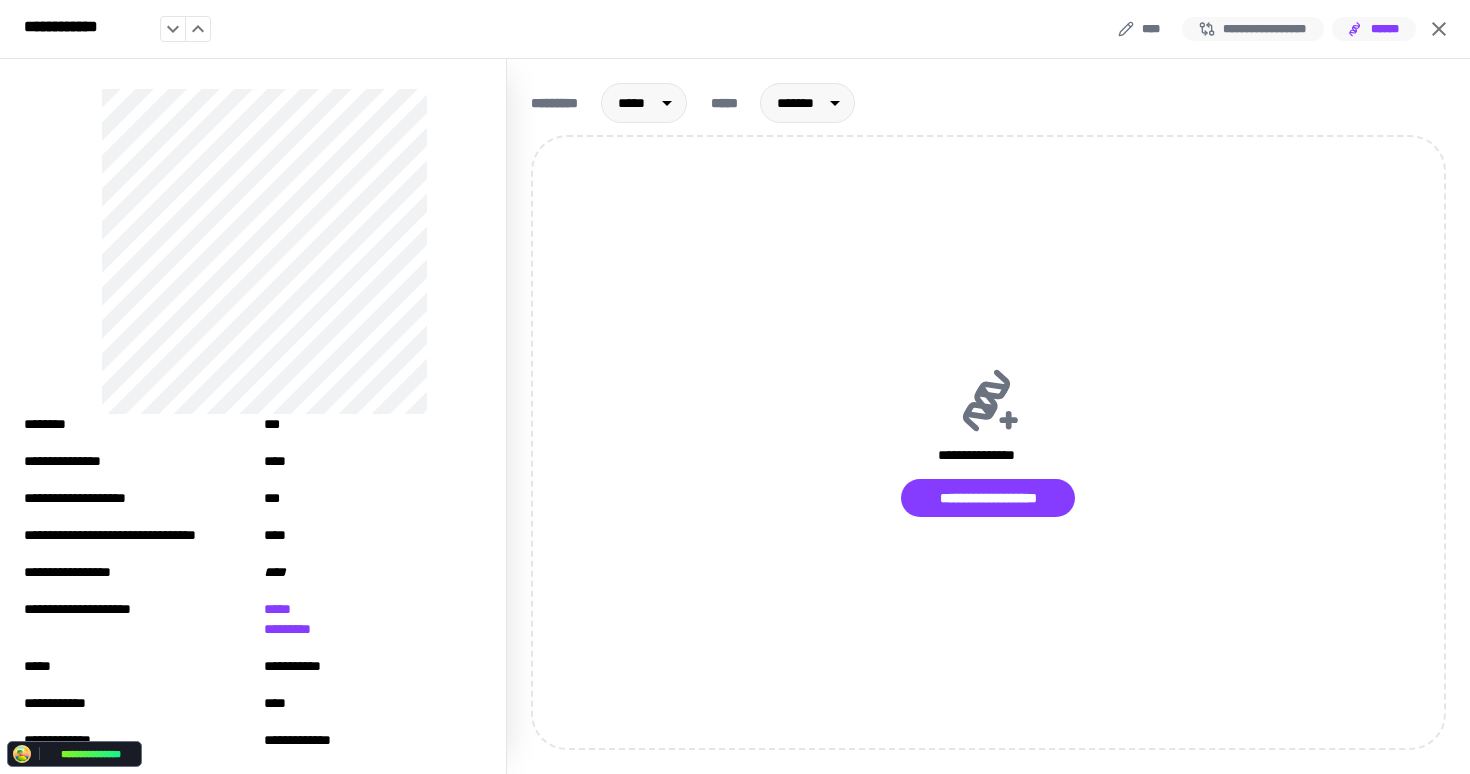 click on "**********" at bounding box center (1253, 29) 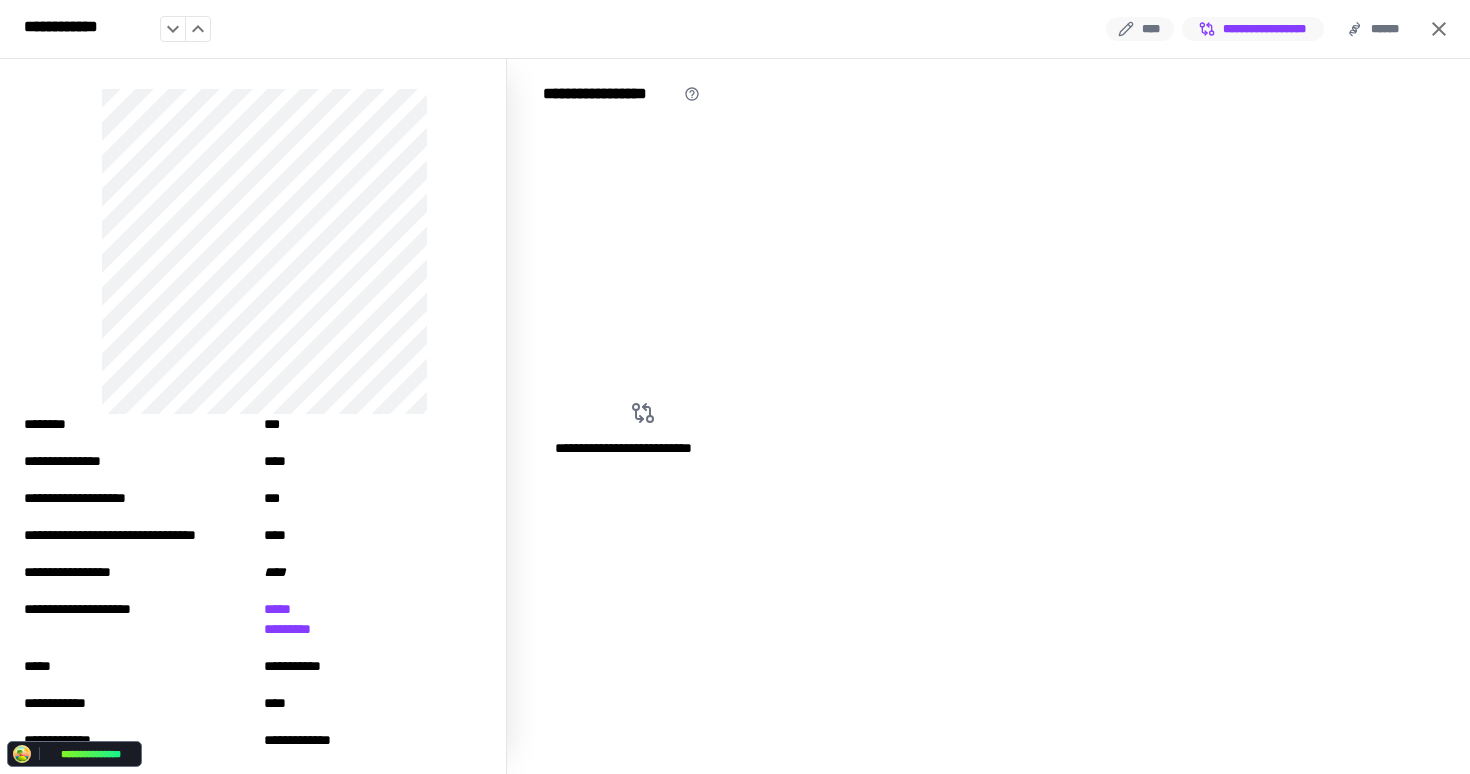 click on "****" at bounding box center [1140, 29] 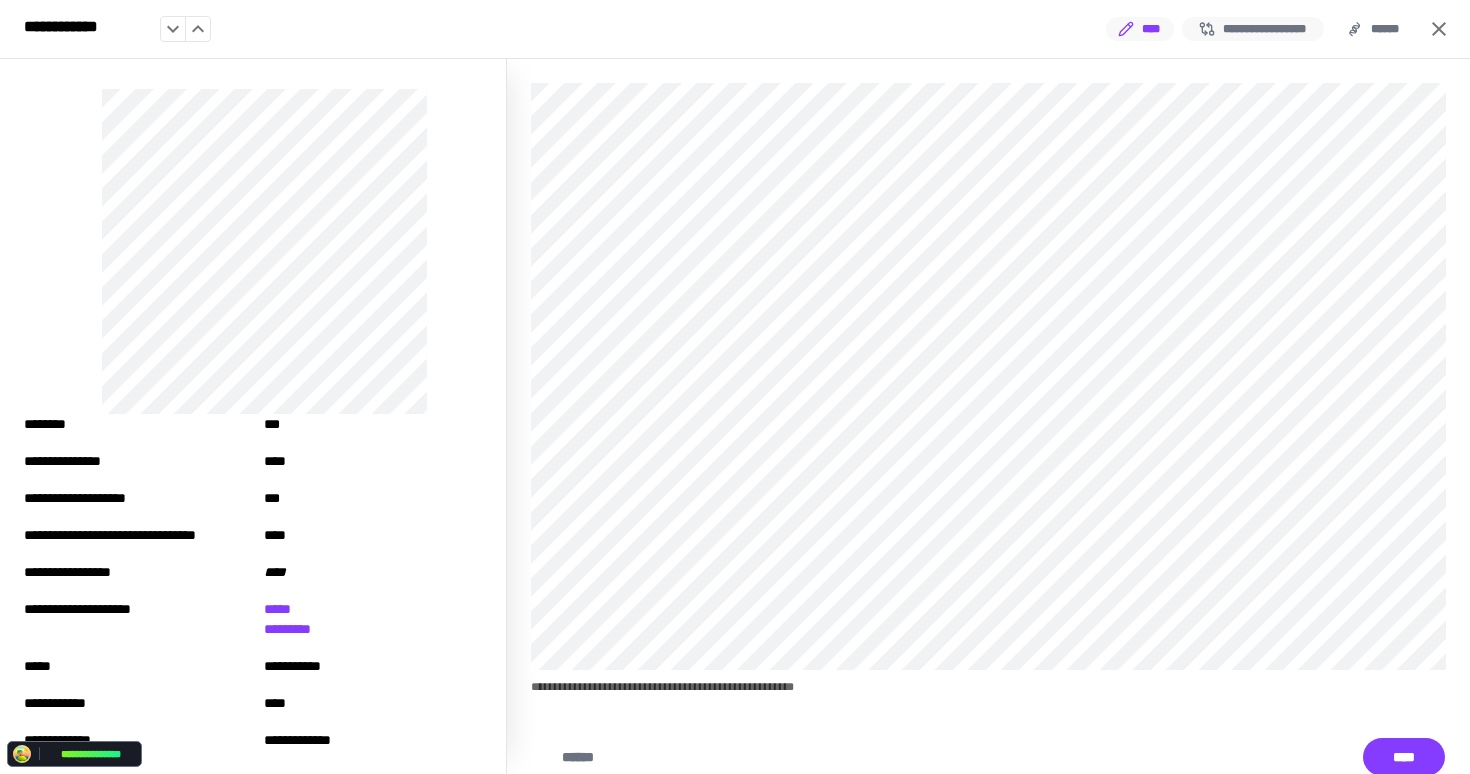 click on "**********" at bounding box center [1253, 29] 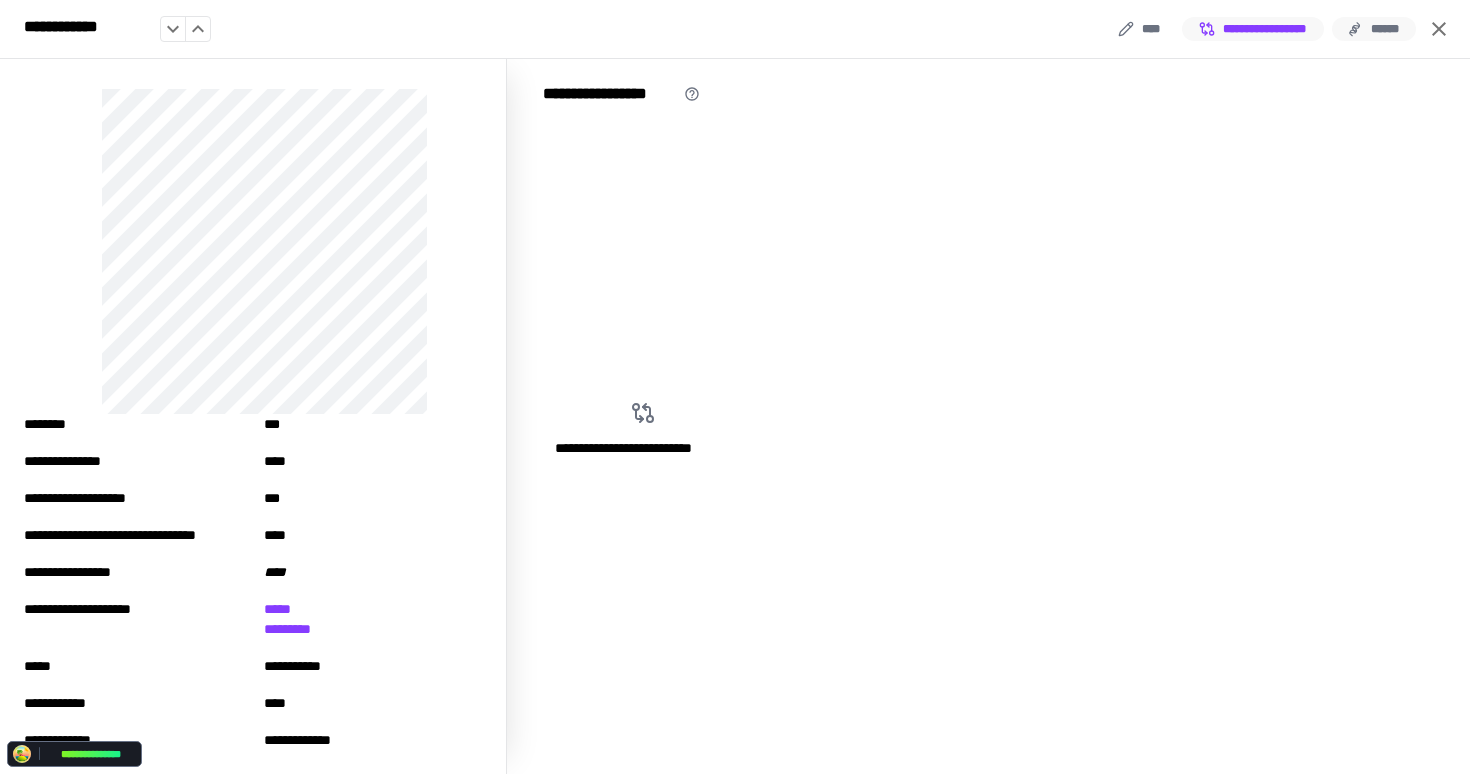 click on "******" at bounding box center [1374, 29] 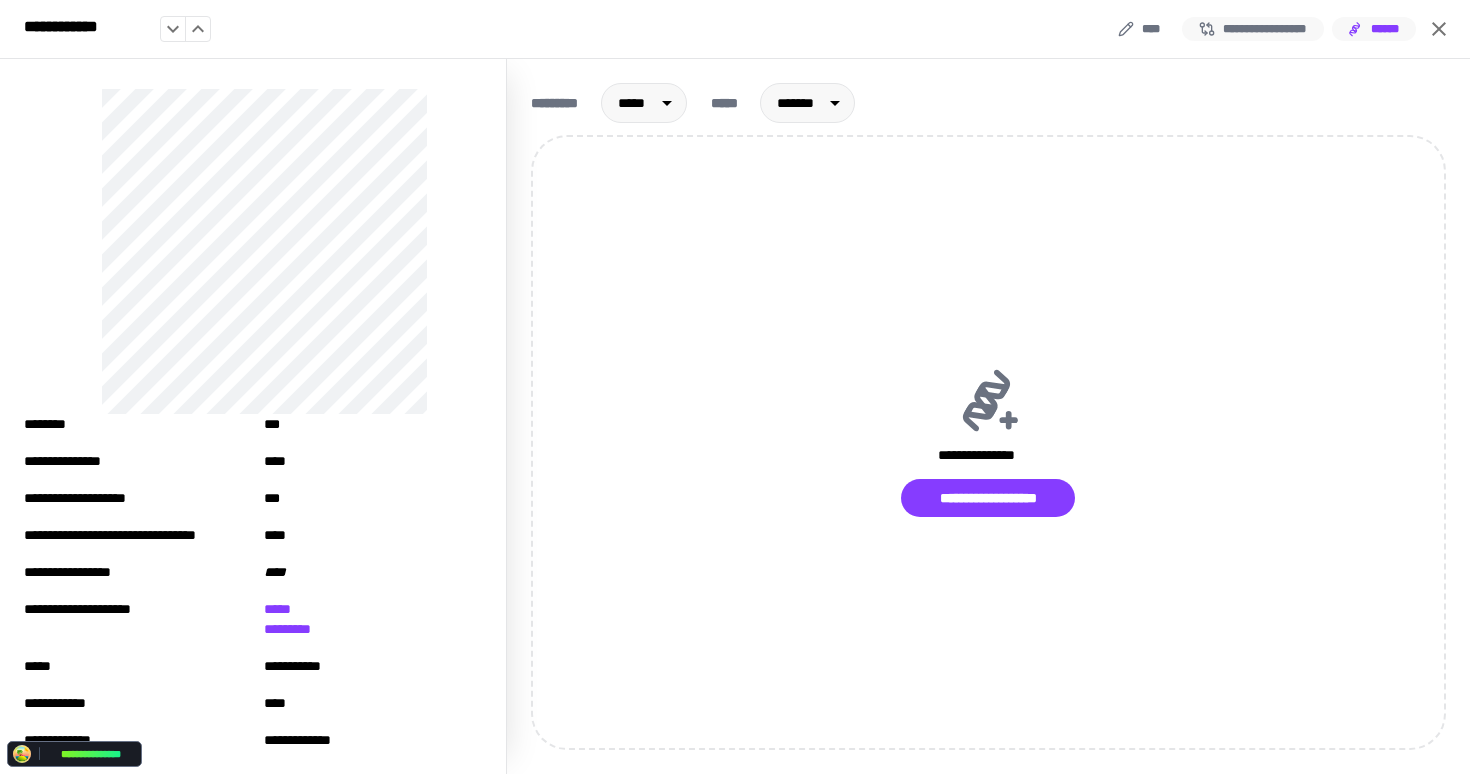 click on "**********" at bounding box center [1253, 29] 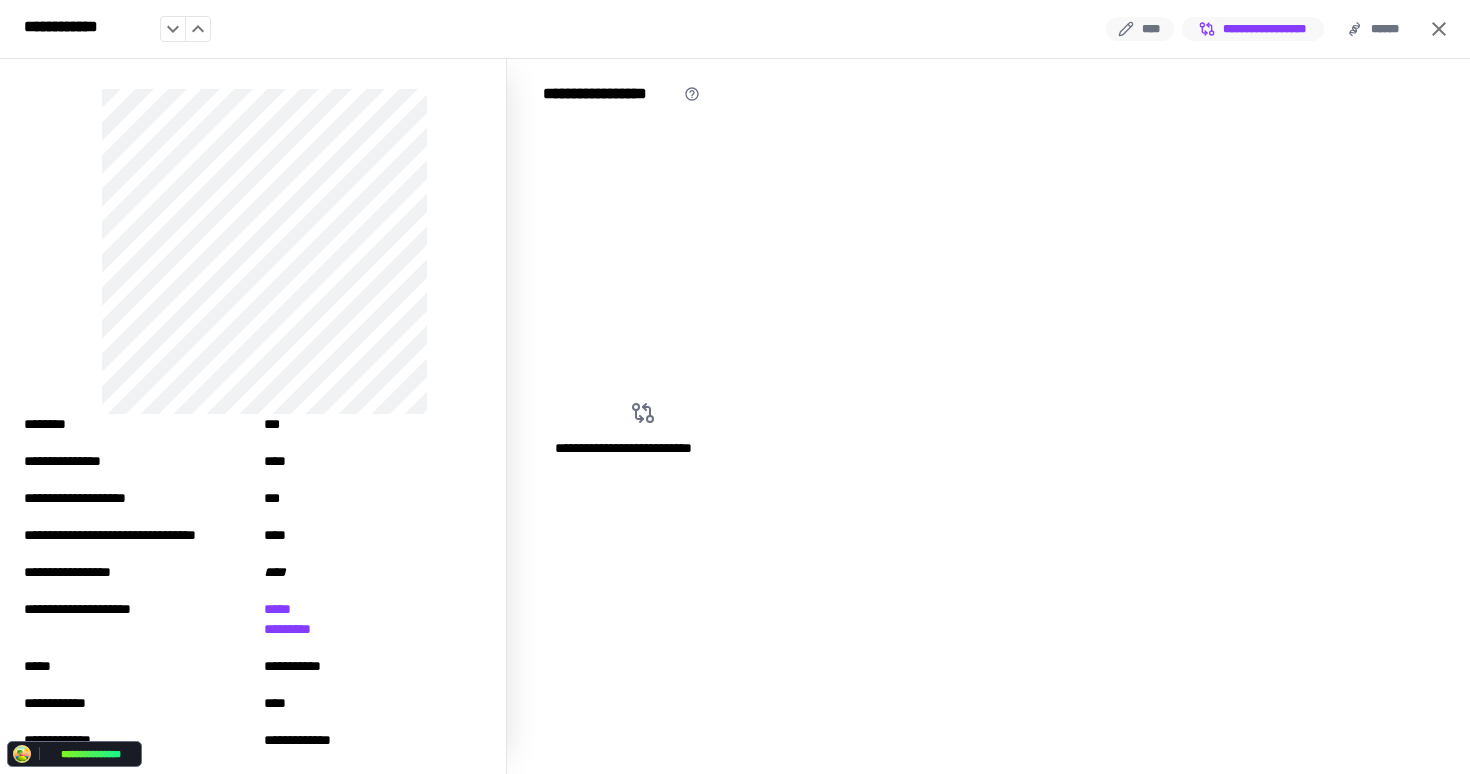 click on "****" at bounding box center (1140, 29) 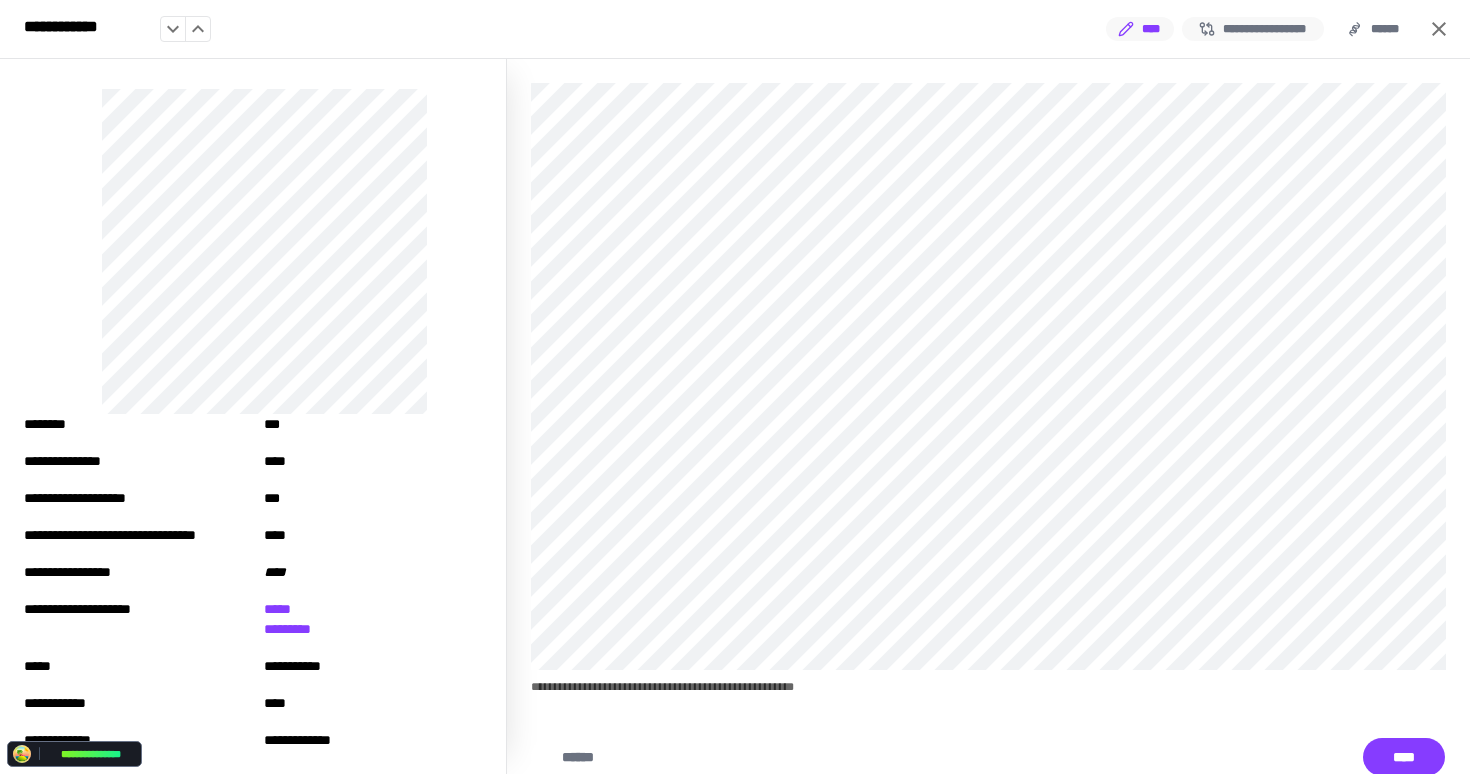 click on "**********" at bounding box center (1253, 29) 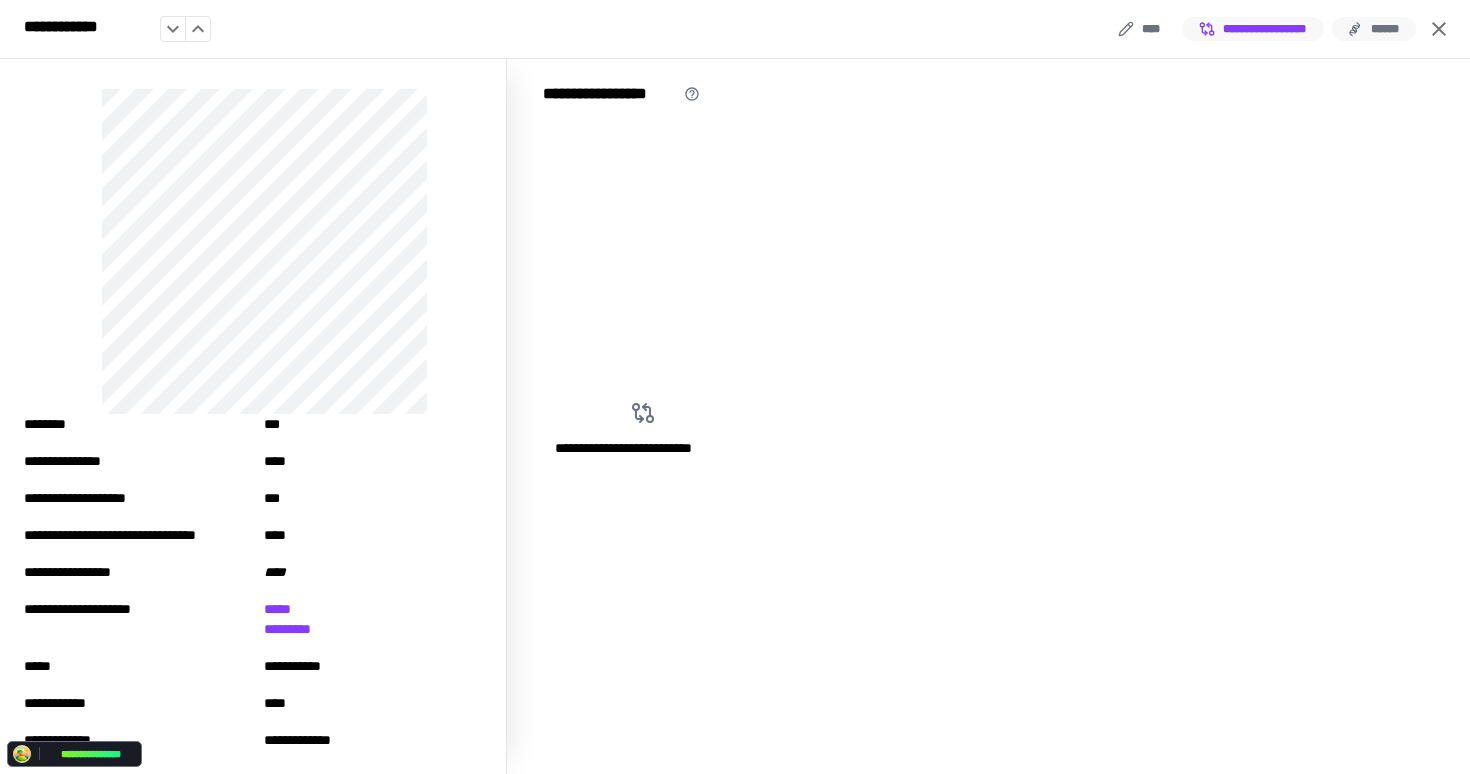 click on "******" at bounding box center [1374, 29] 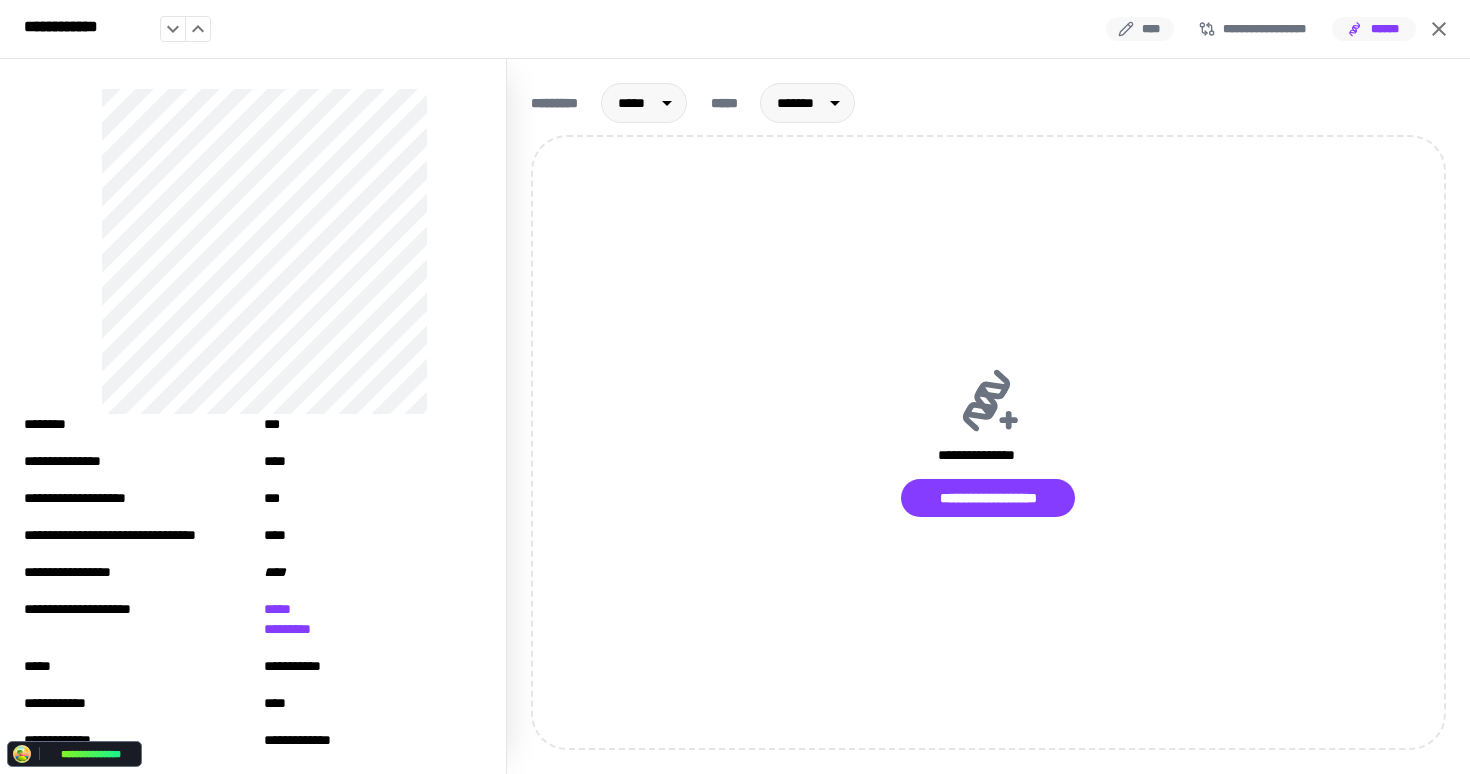 click on "****" at bounding box center (1140, 29) 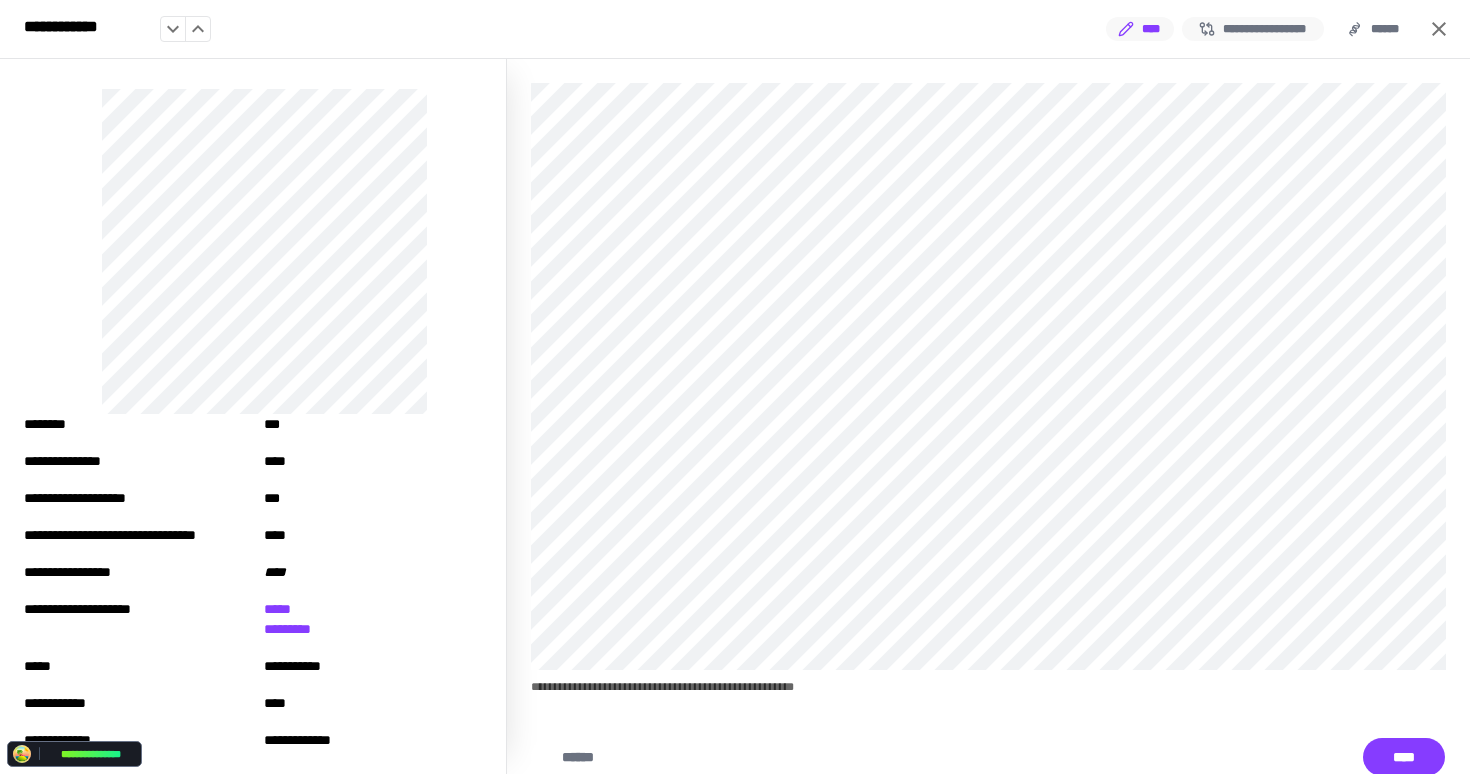 click on "**********" at bounding box center (1253, 29) 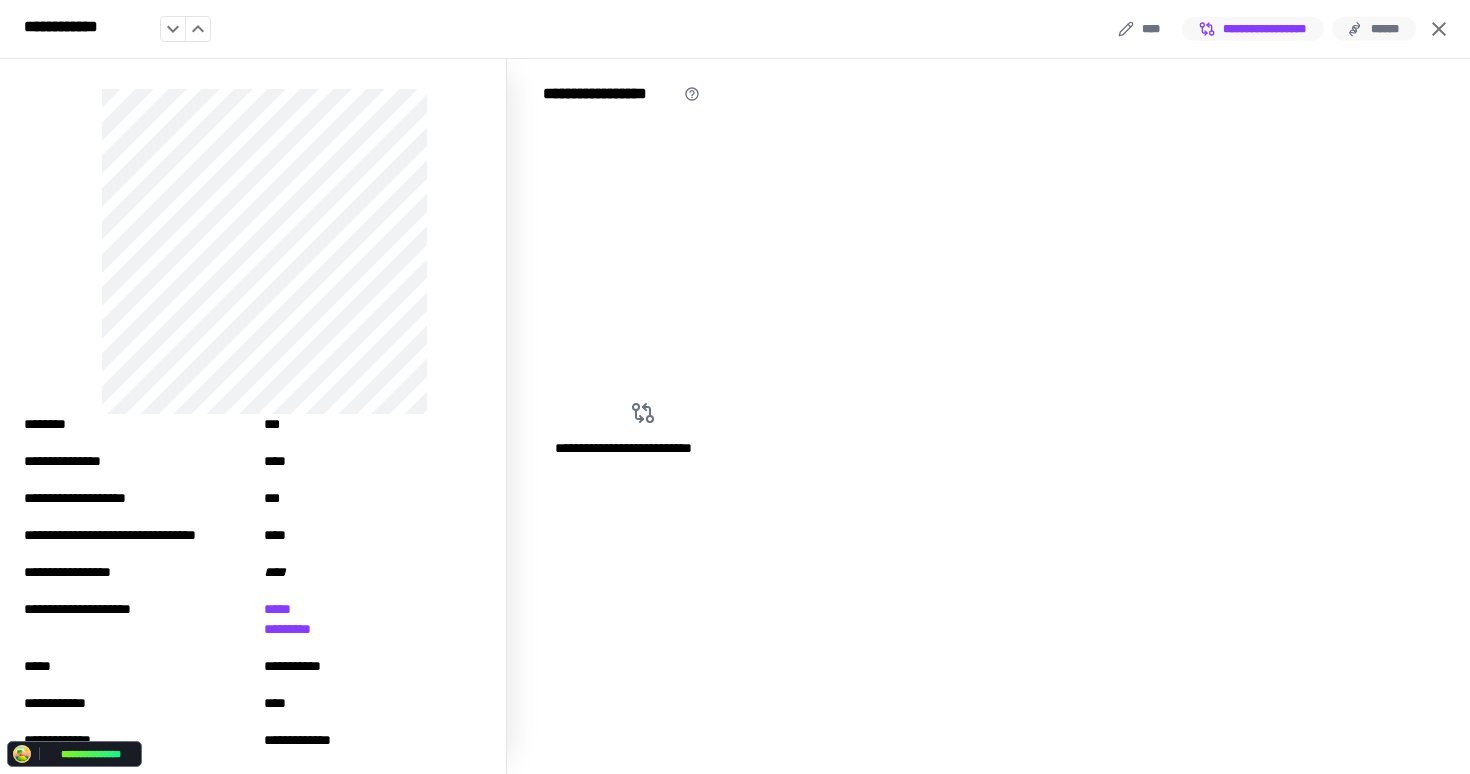 click on "******" at bounding box center (1374, 29) 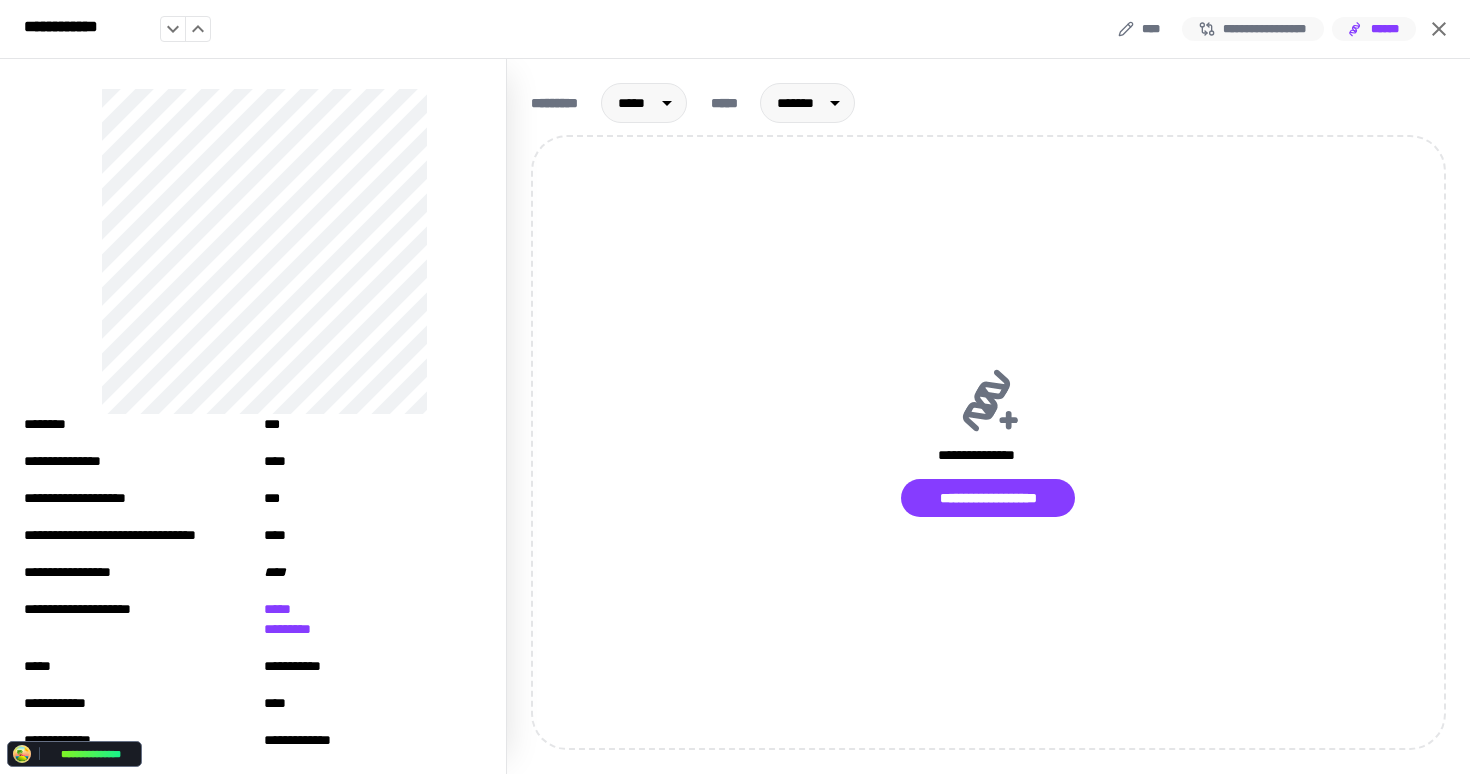 click on "**********" at bounding box center (1253, 29) 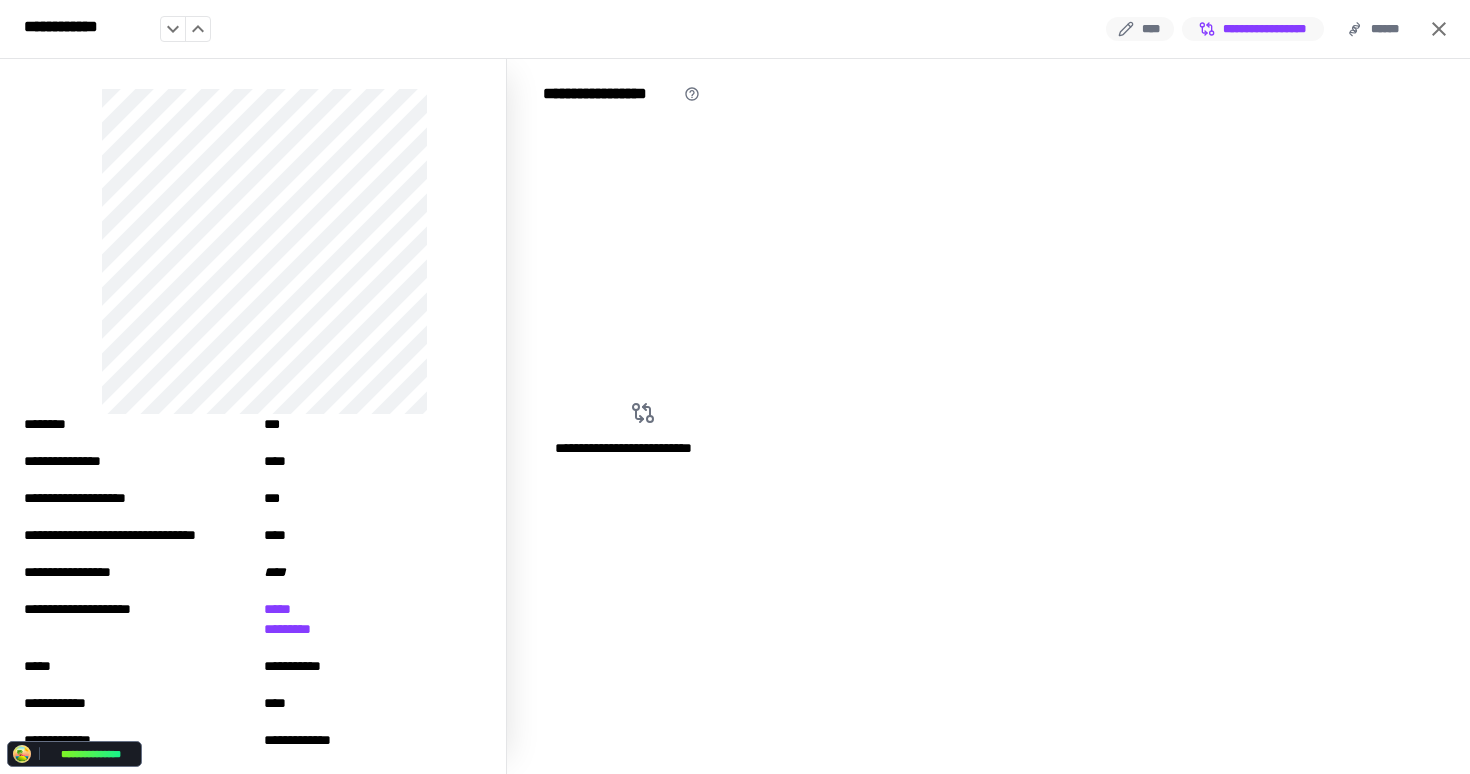 click on "****" at bounding box center [1140, 29] 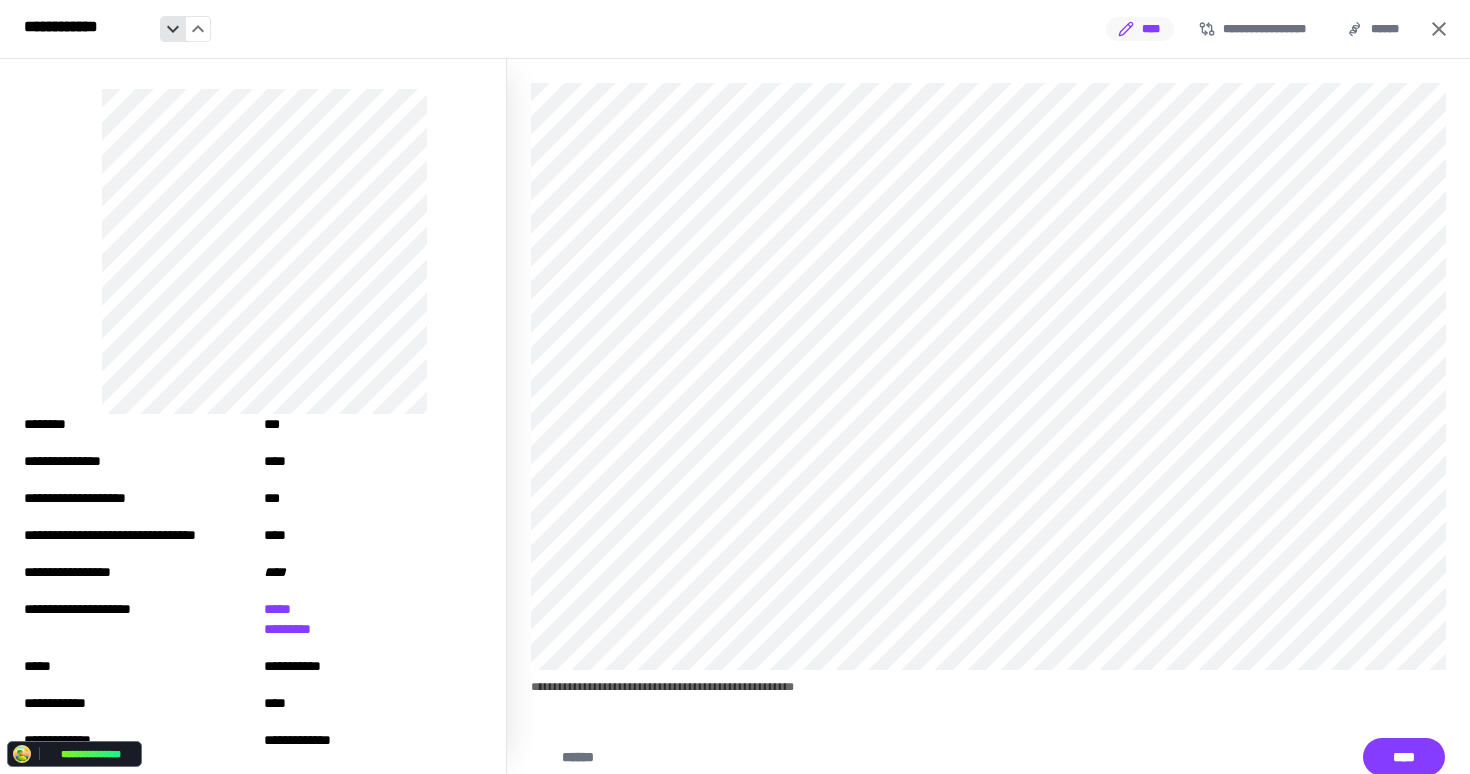 click 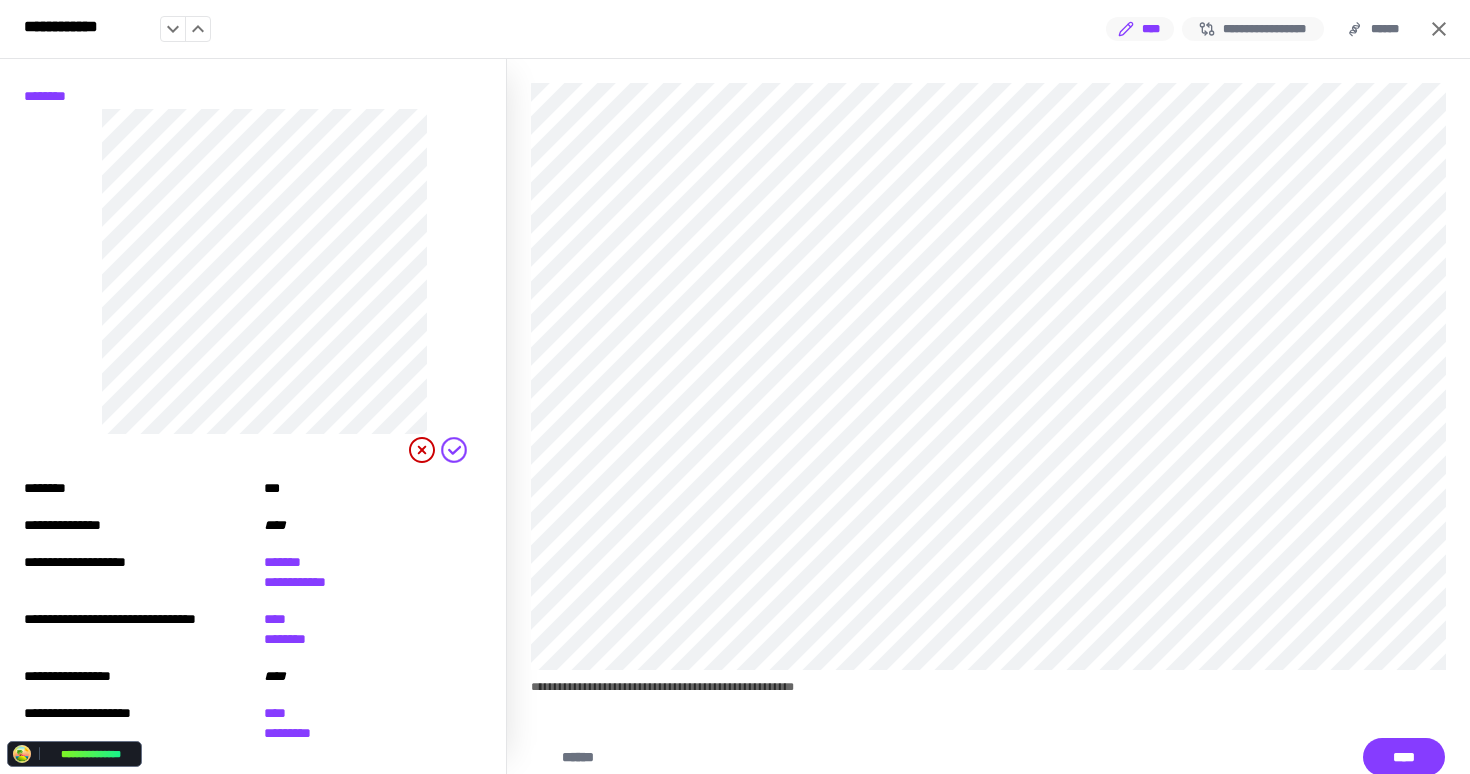 click on "**********" at bounding box center (1253, 29) 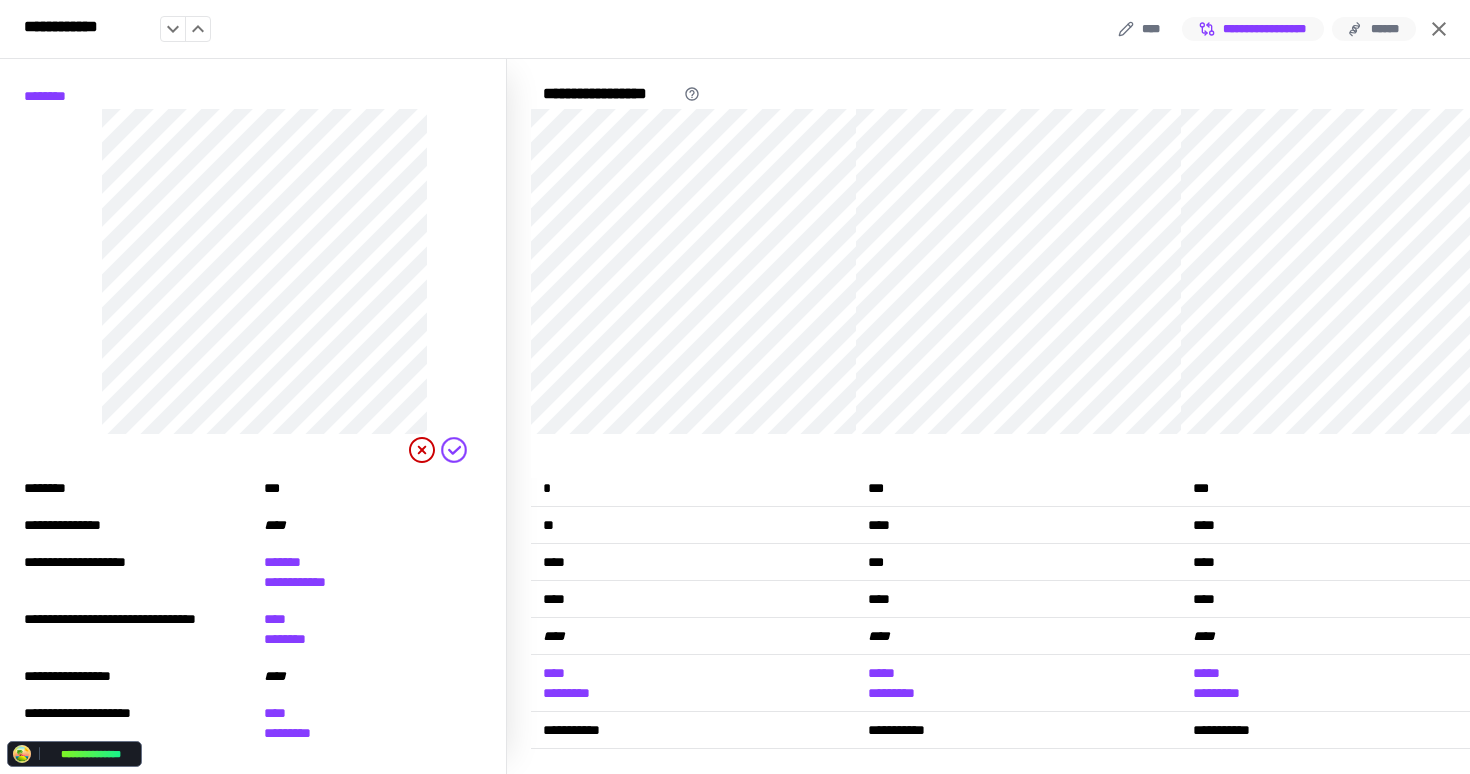 click on "******" at bounding box center (1374, 29) 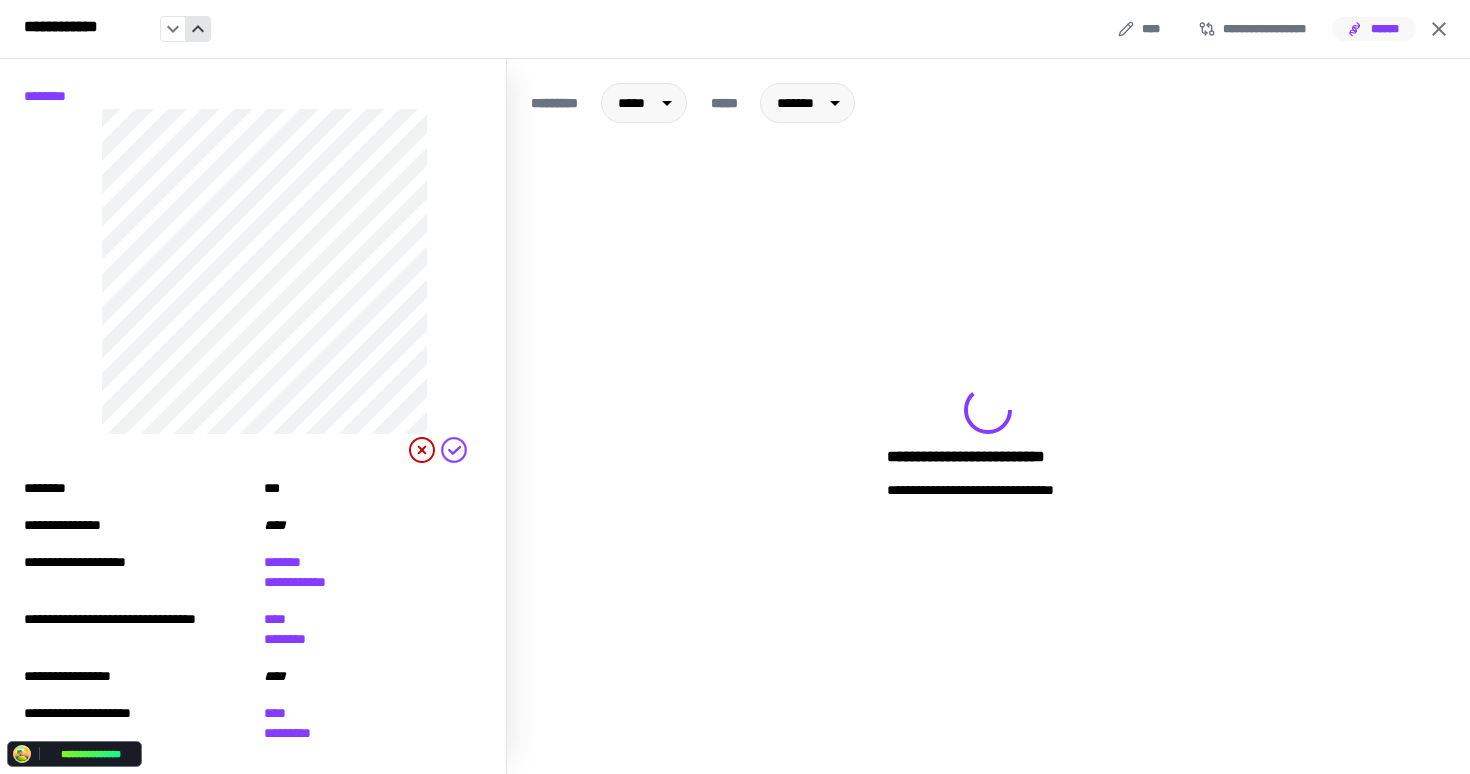 click 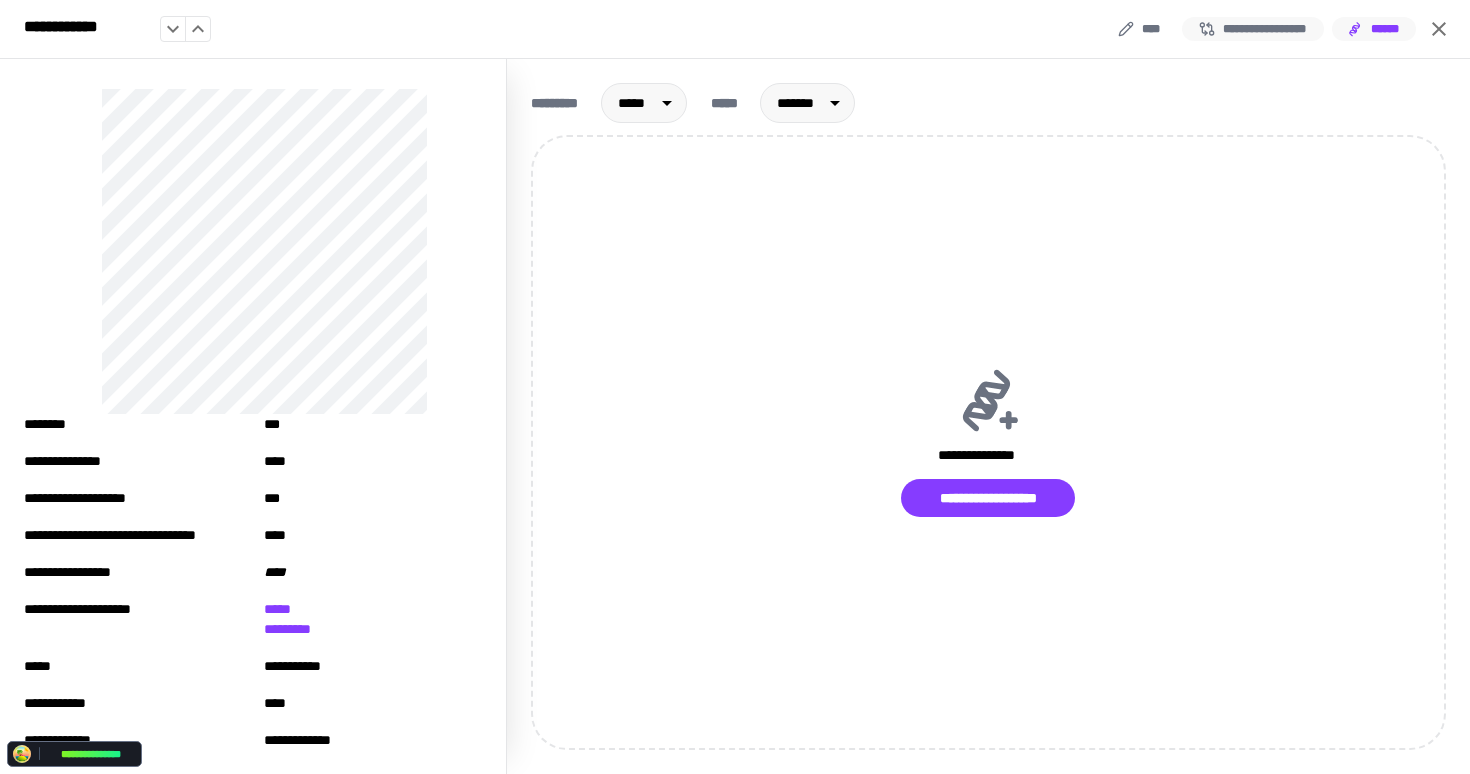 click on "**********" at bounding box center (1253, 29) 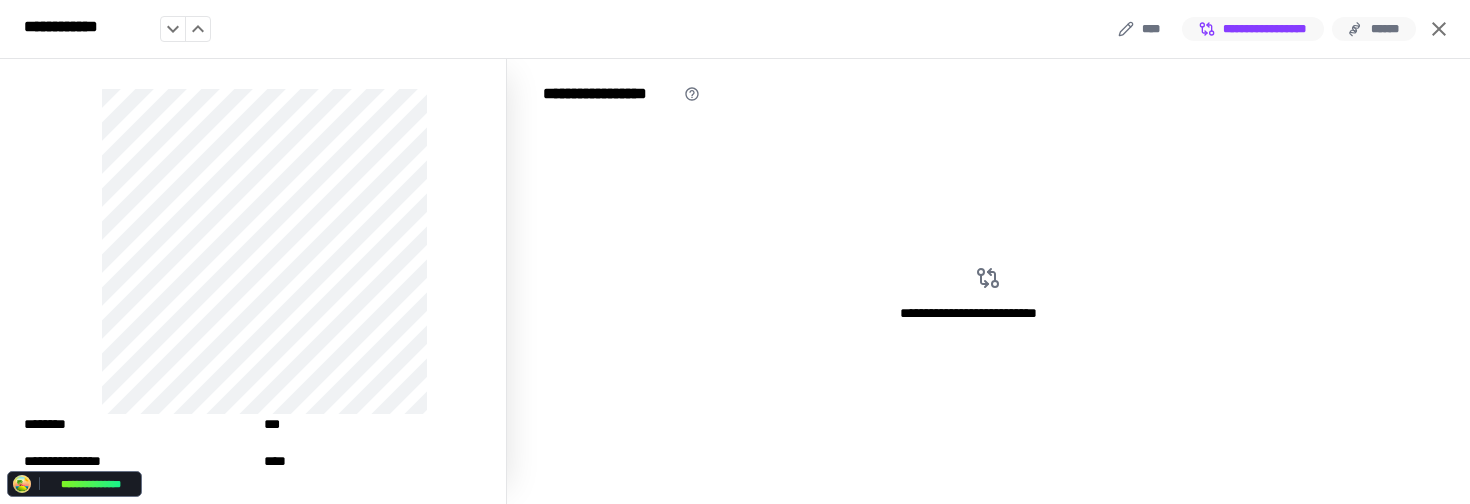 click on "******" at bounding box center [1374, 29] 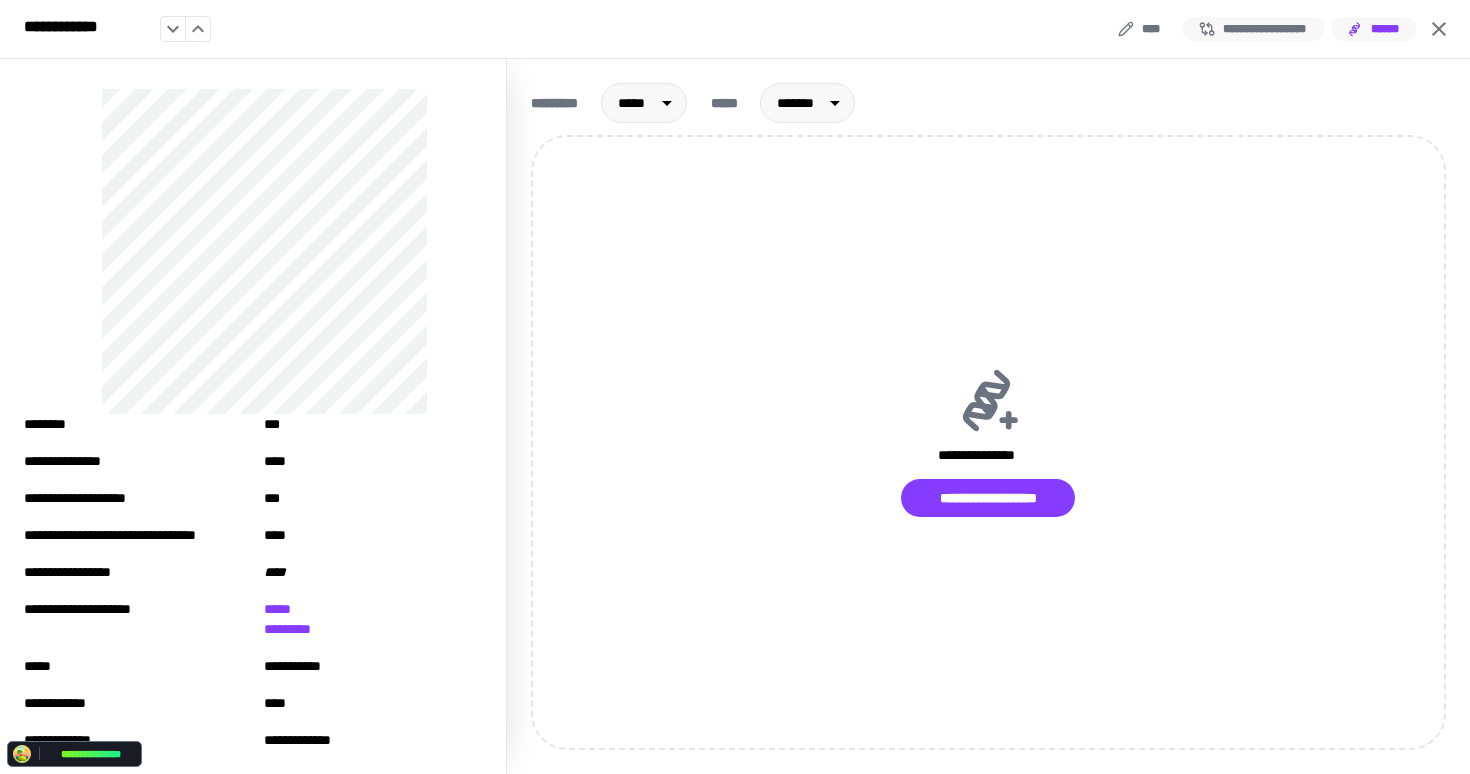 click on "**********" at bounding box center (1253, 29) 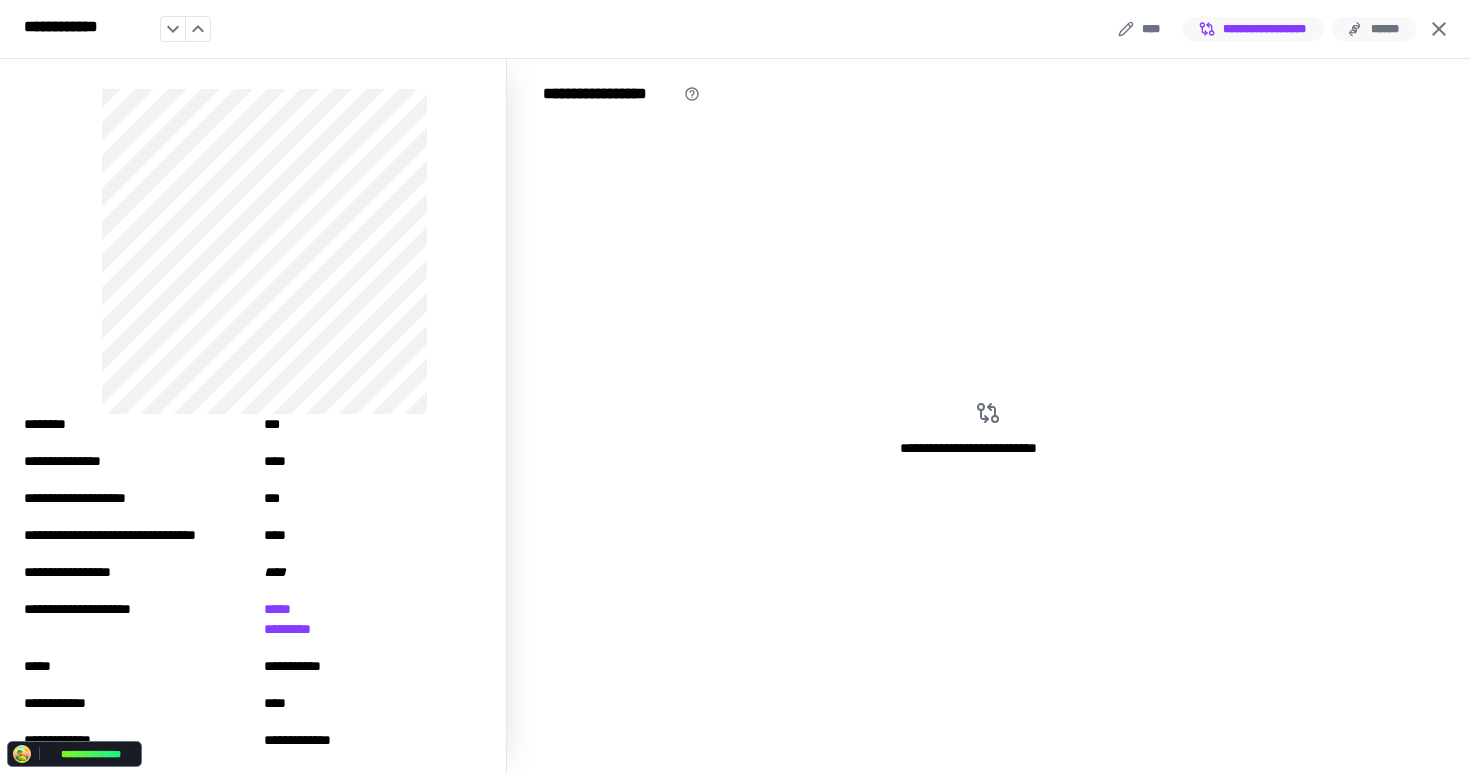 click on "******" at bounding box center [1374, 29] 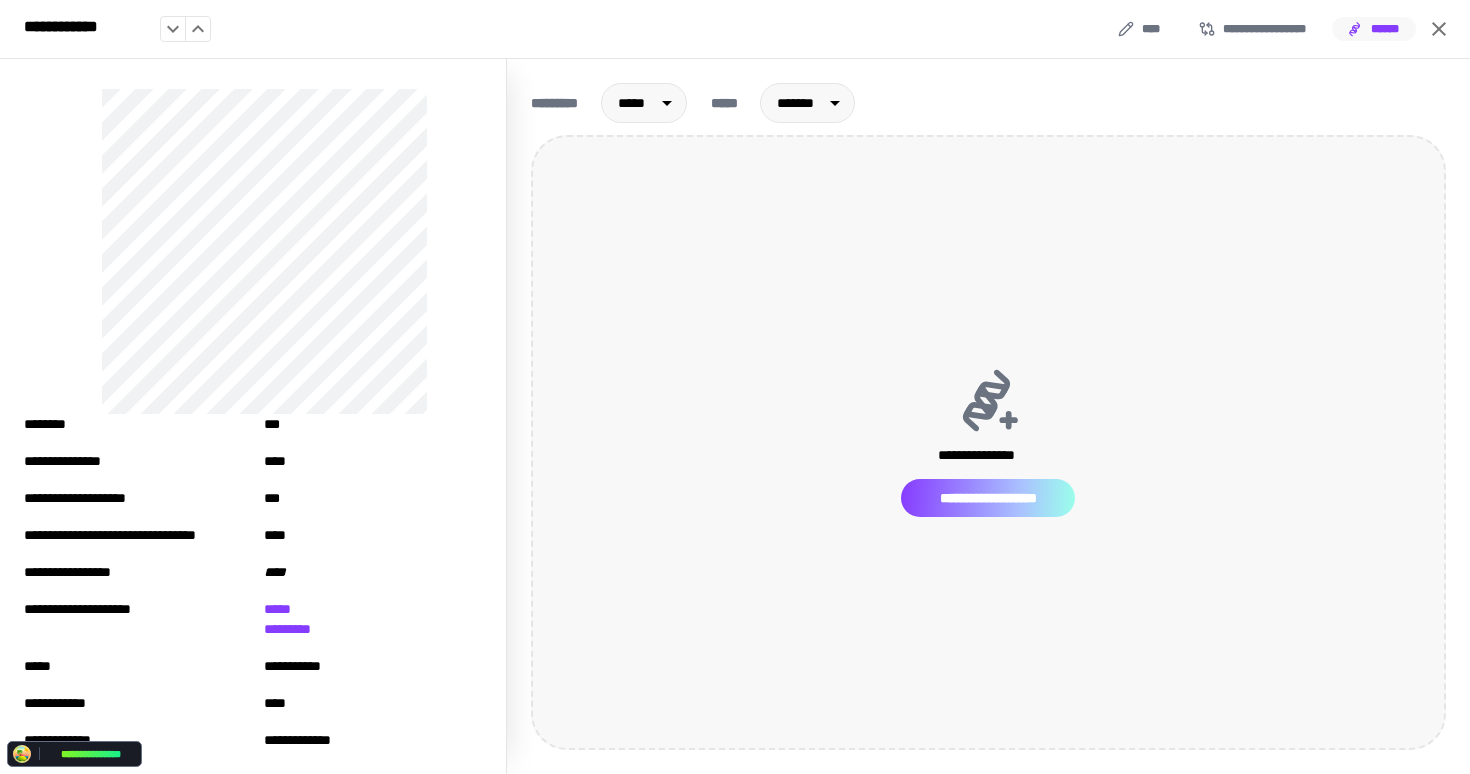 click on "**********" at bounding box center (988, 498) 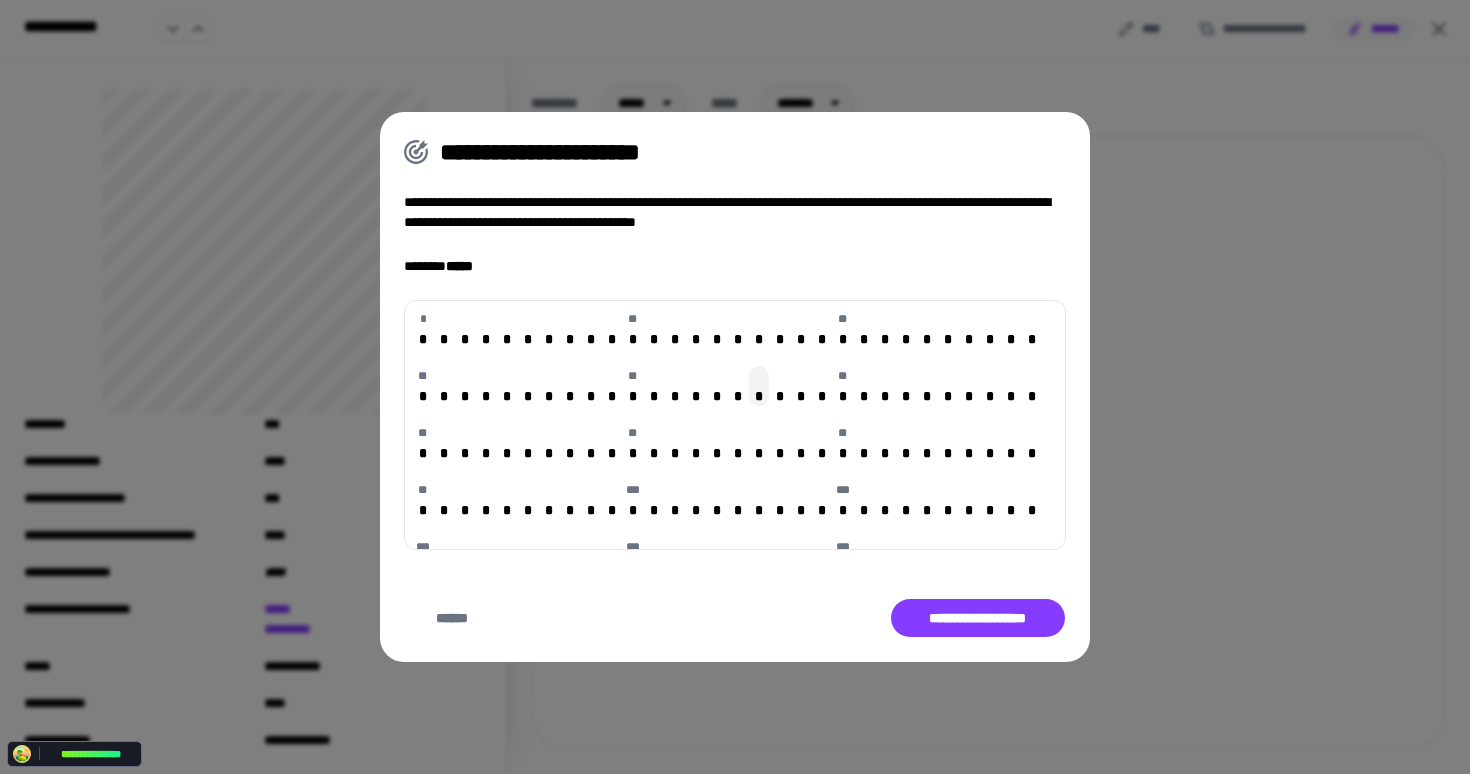 click on "*" at bounding box center (759, 386) 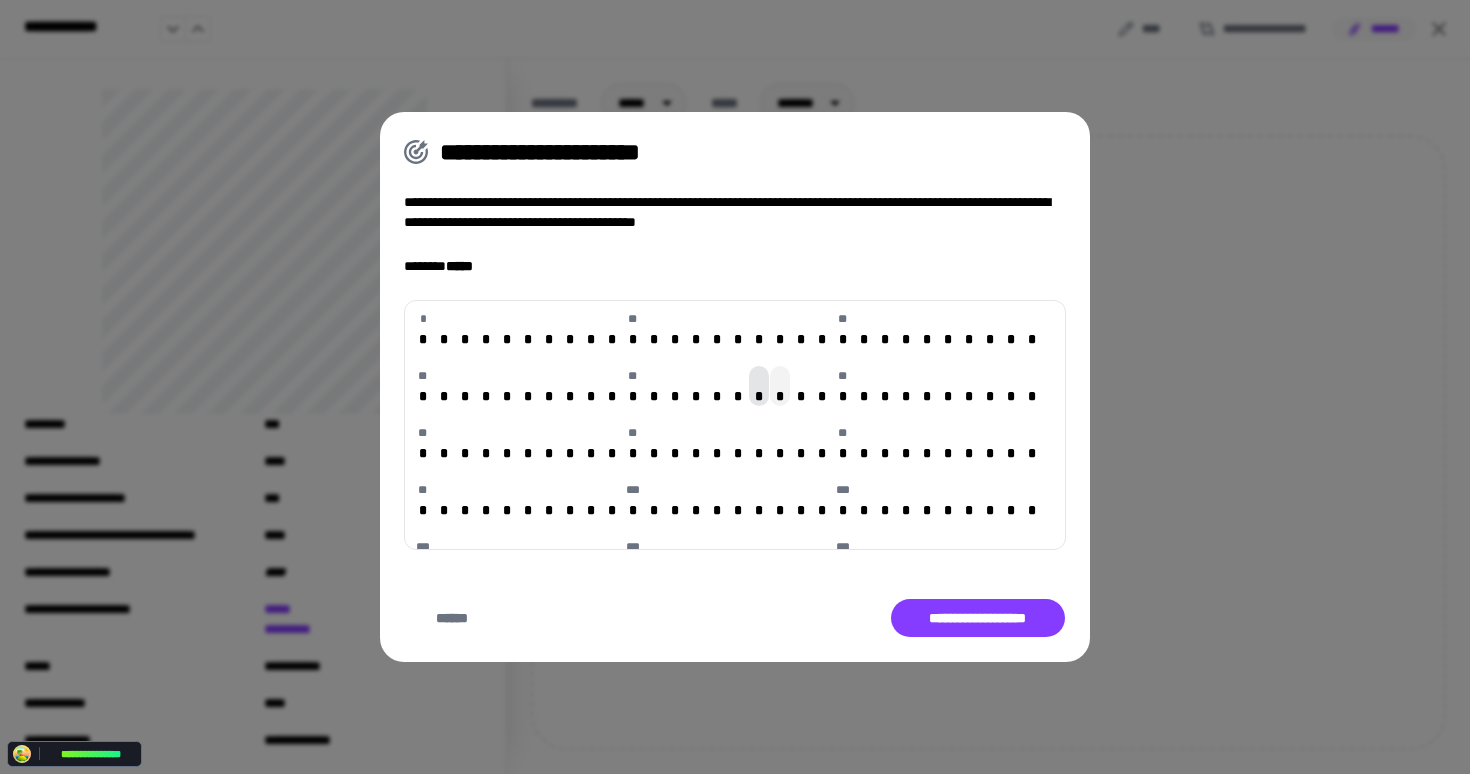 click on "*" at bounding box center [780, 396] 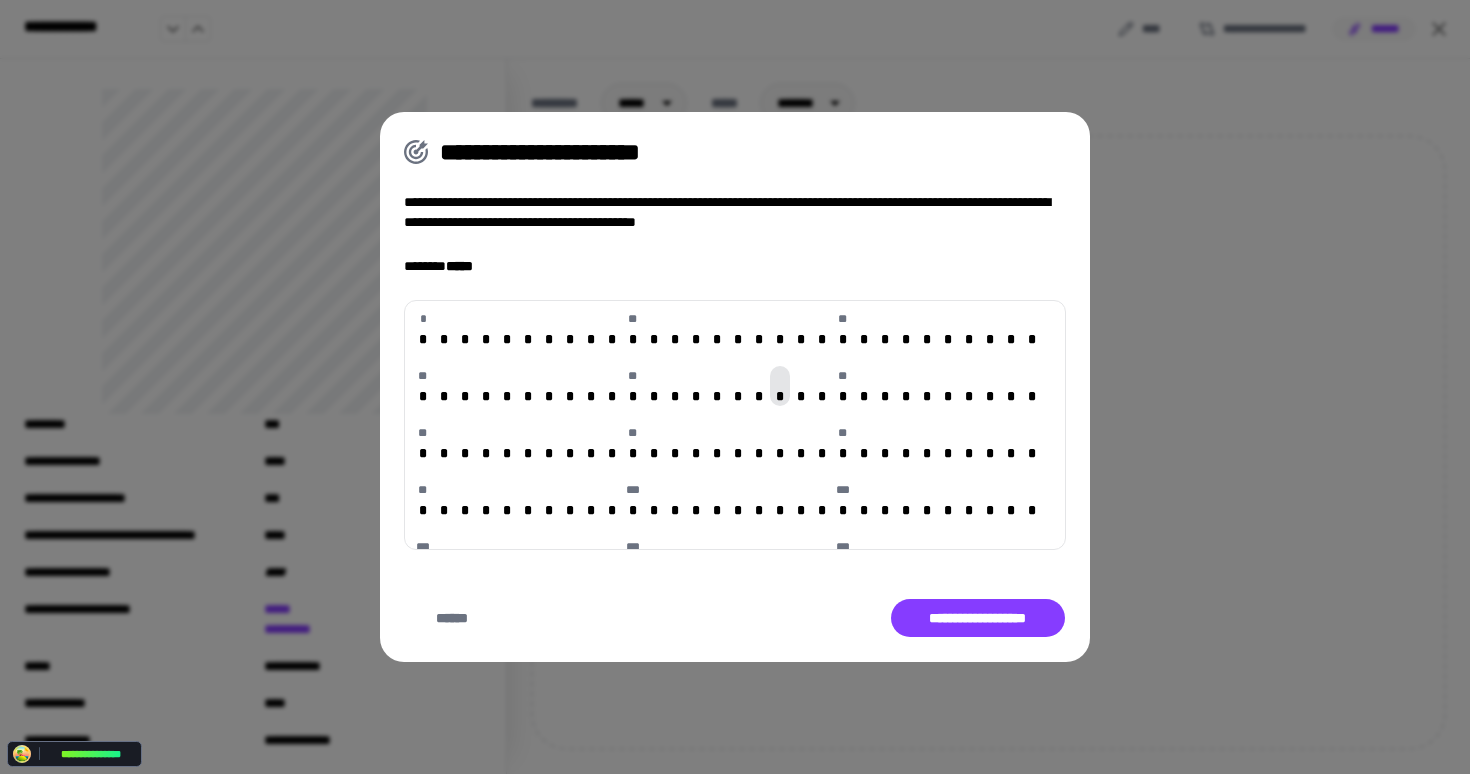 click on "*****" at bounding box center (459, 266) 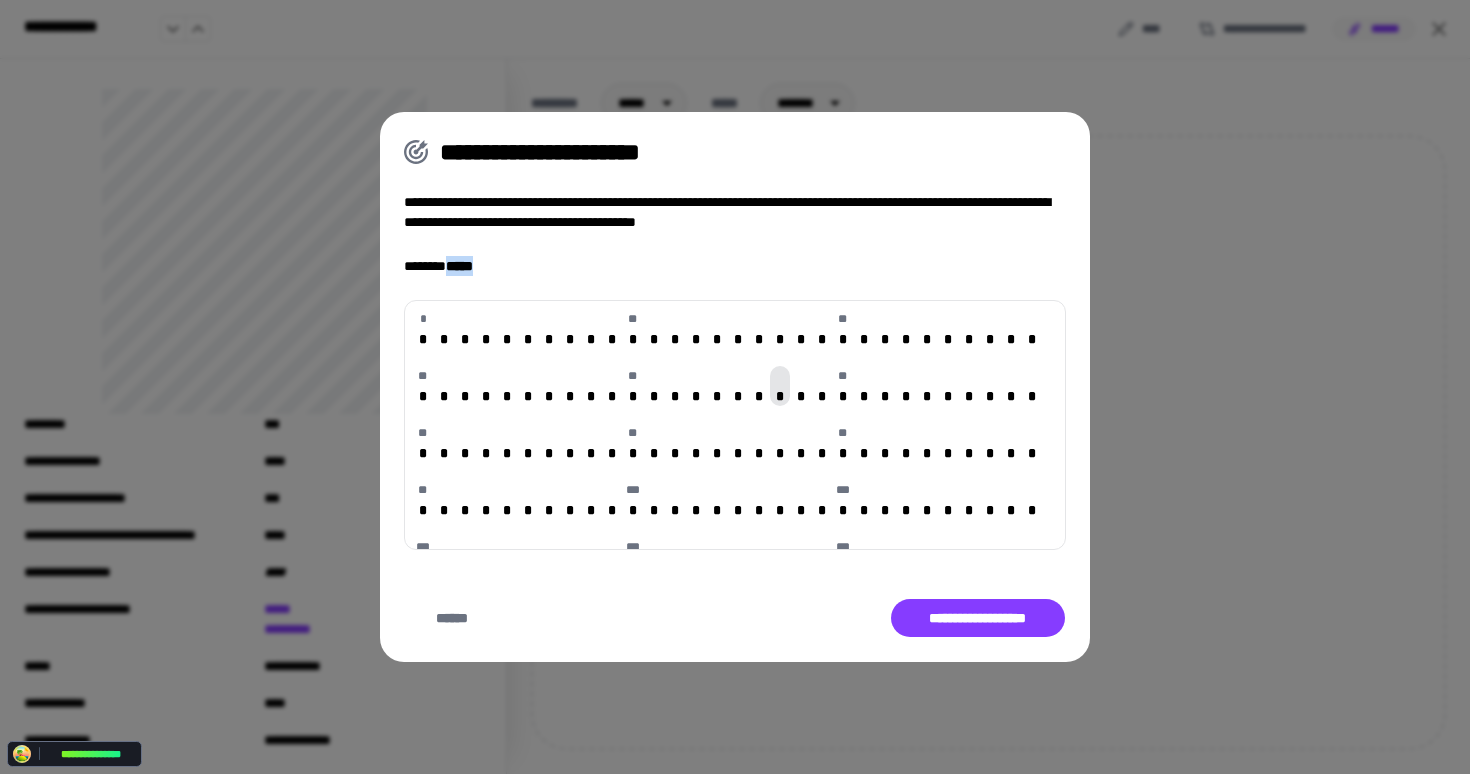 click on "*****" at bounding box center [459, 266] 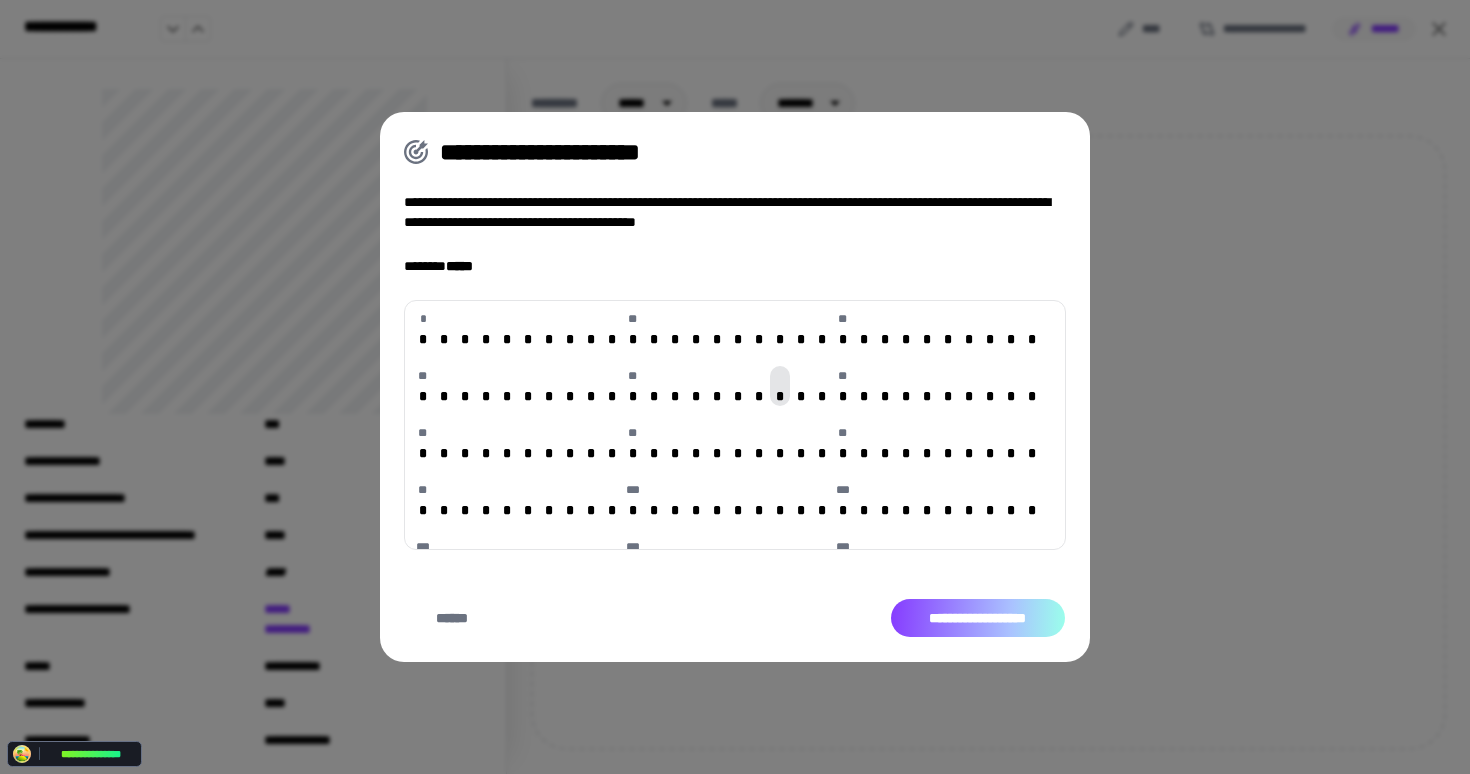 click on "**********" at bounding box center (978, 618) 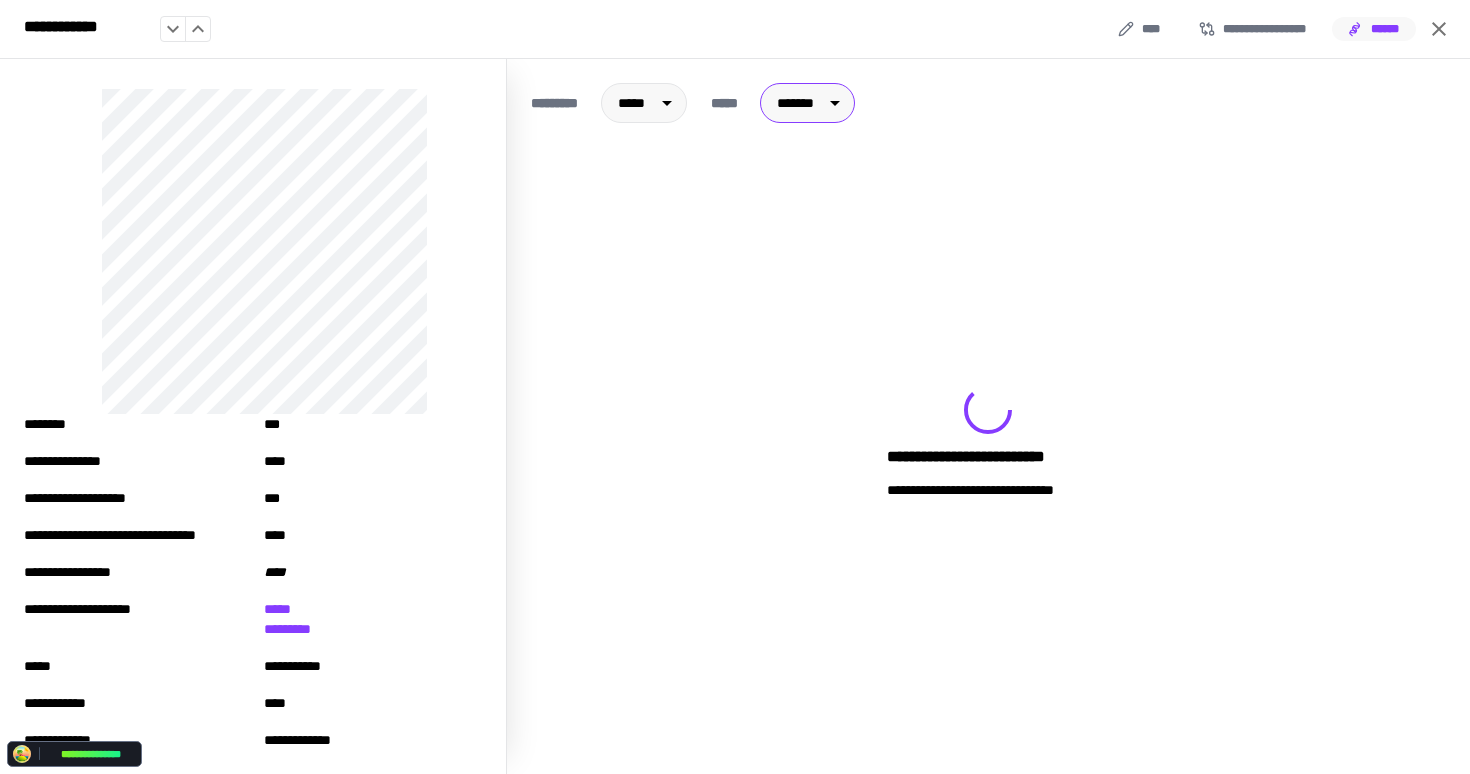 click on "**********" at bounding box center (735, 387) 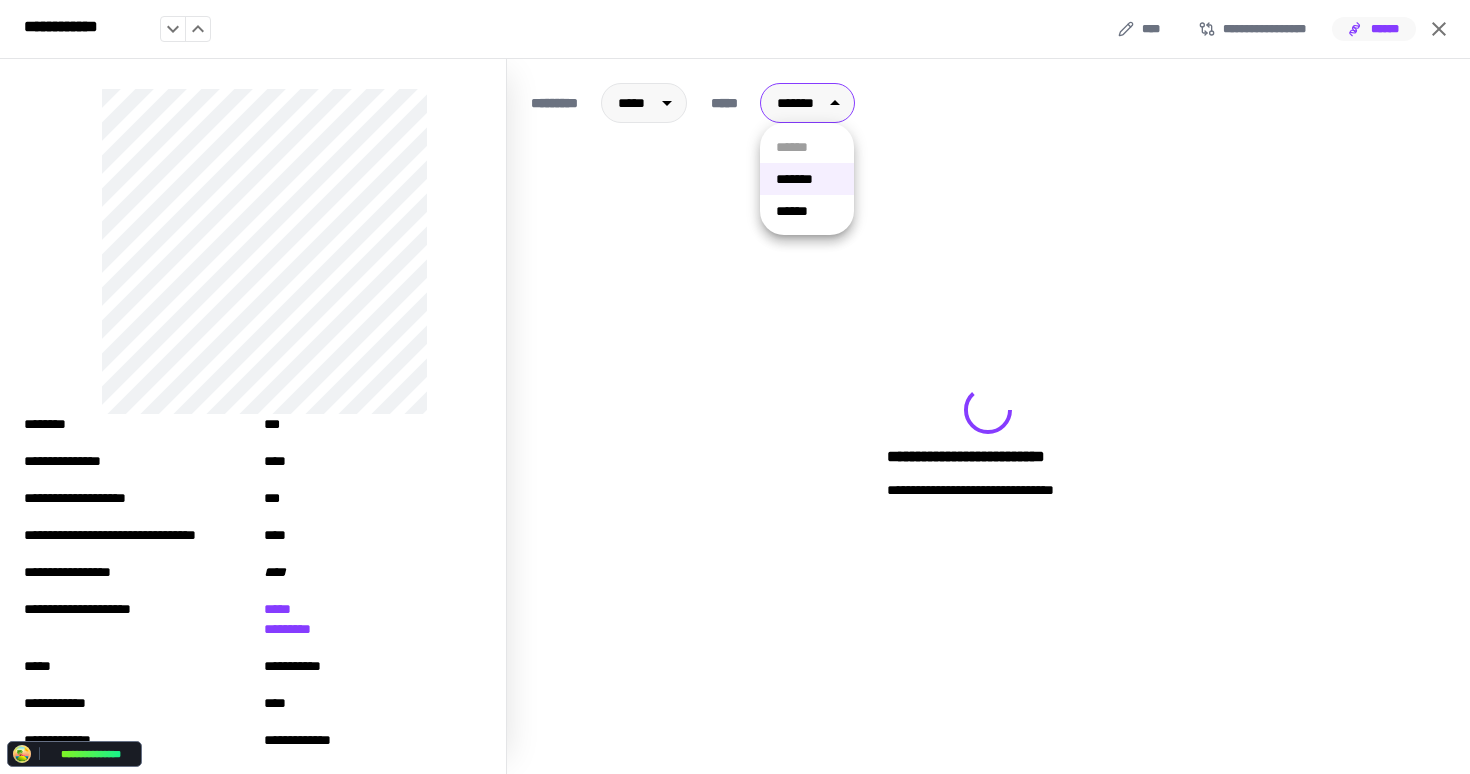 click at bounding box center [735, 387] 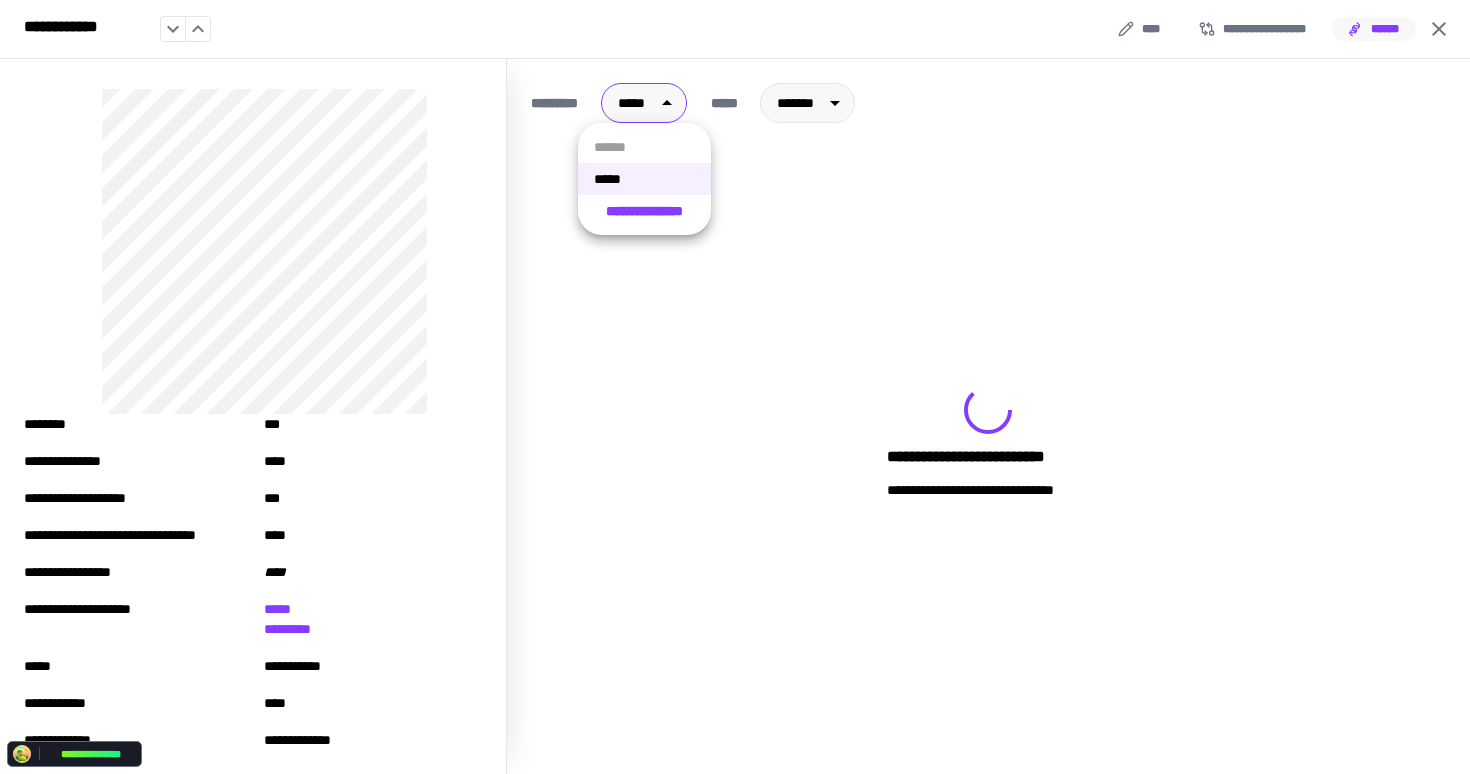 click on "**********" at bounding box center (735, 387) 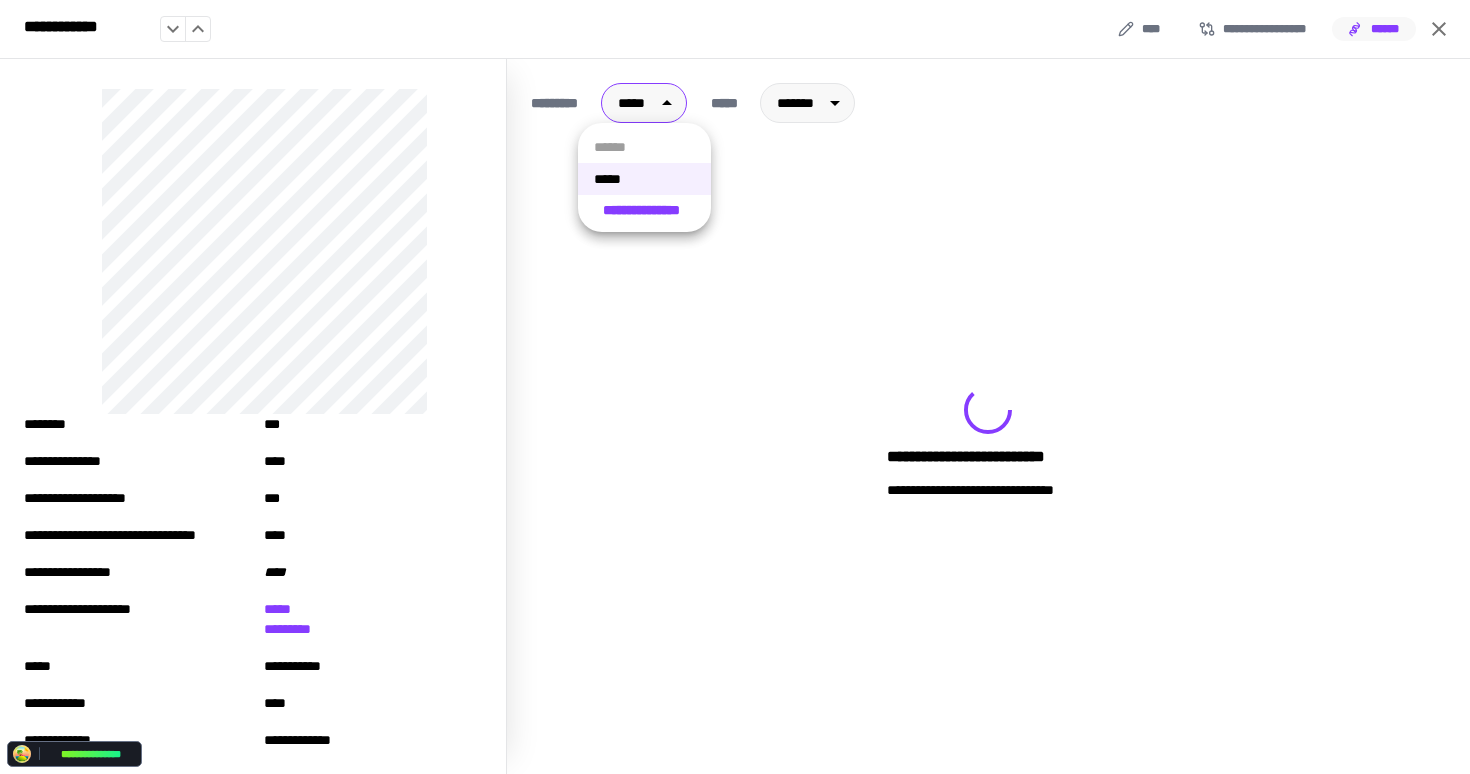 click at bounding box center [735, 387] 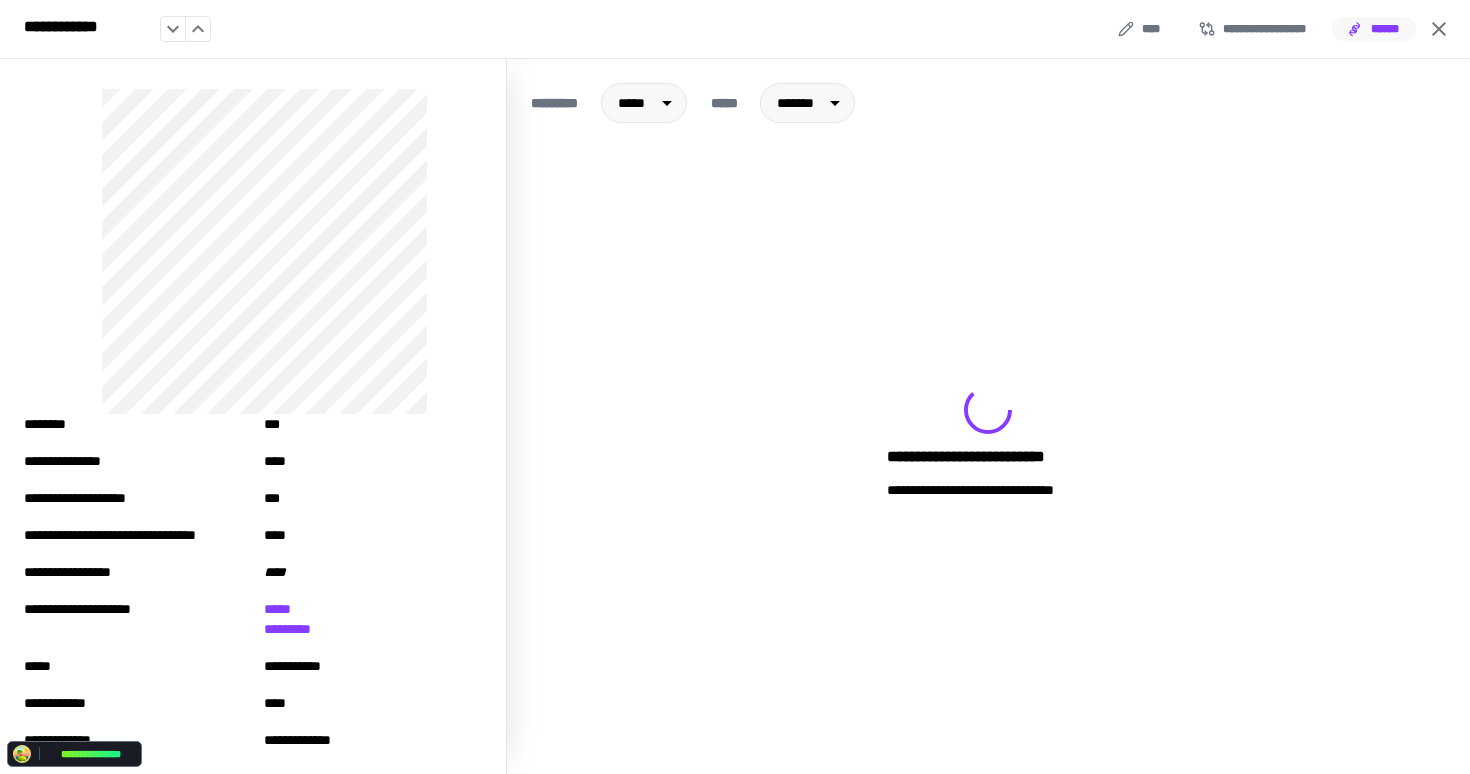 click 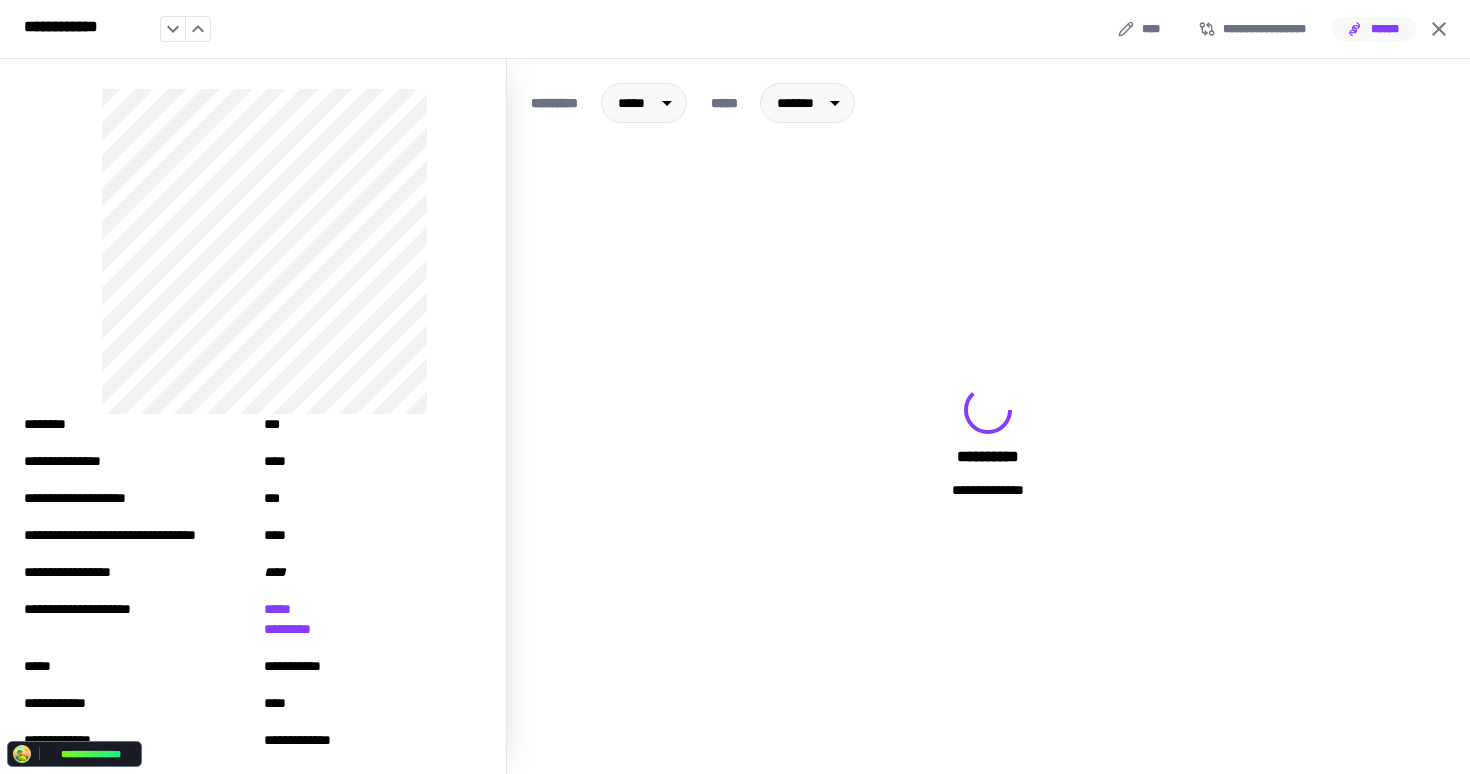 drag, startPoint x: 259, startPoint y: 34, endPoint x: 205, endPoint y: 26, distance: 54.589375 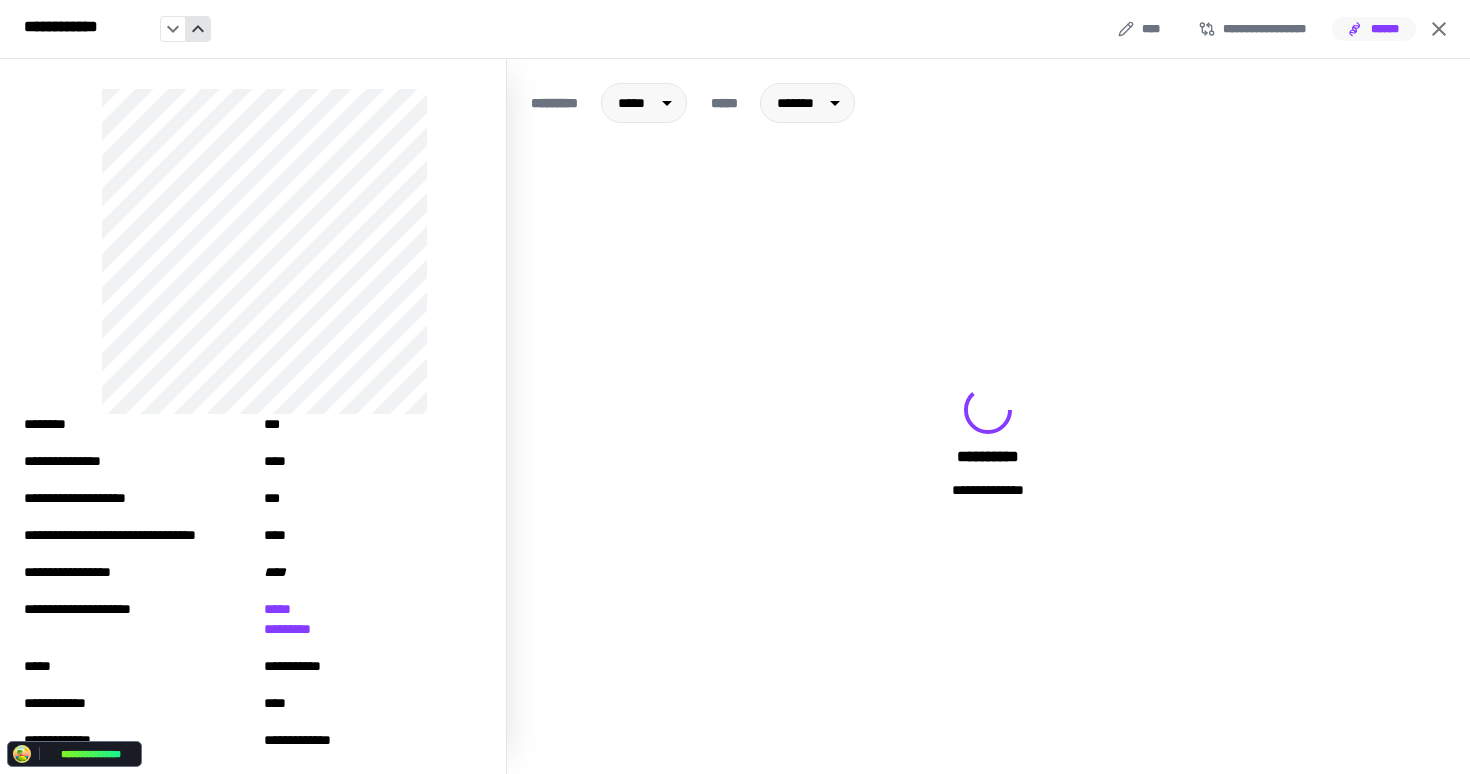 click on "**********" at bounding box center (735, 29) 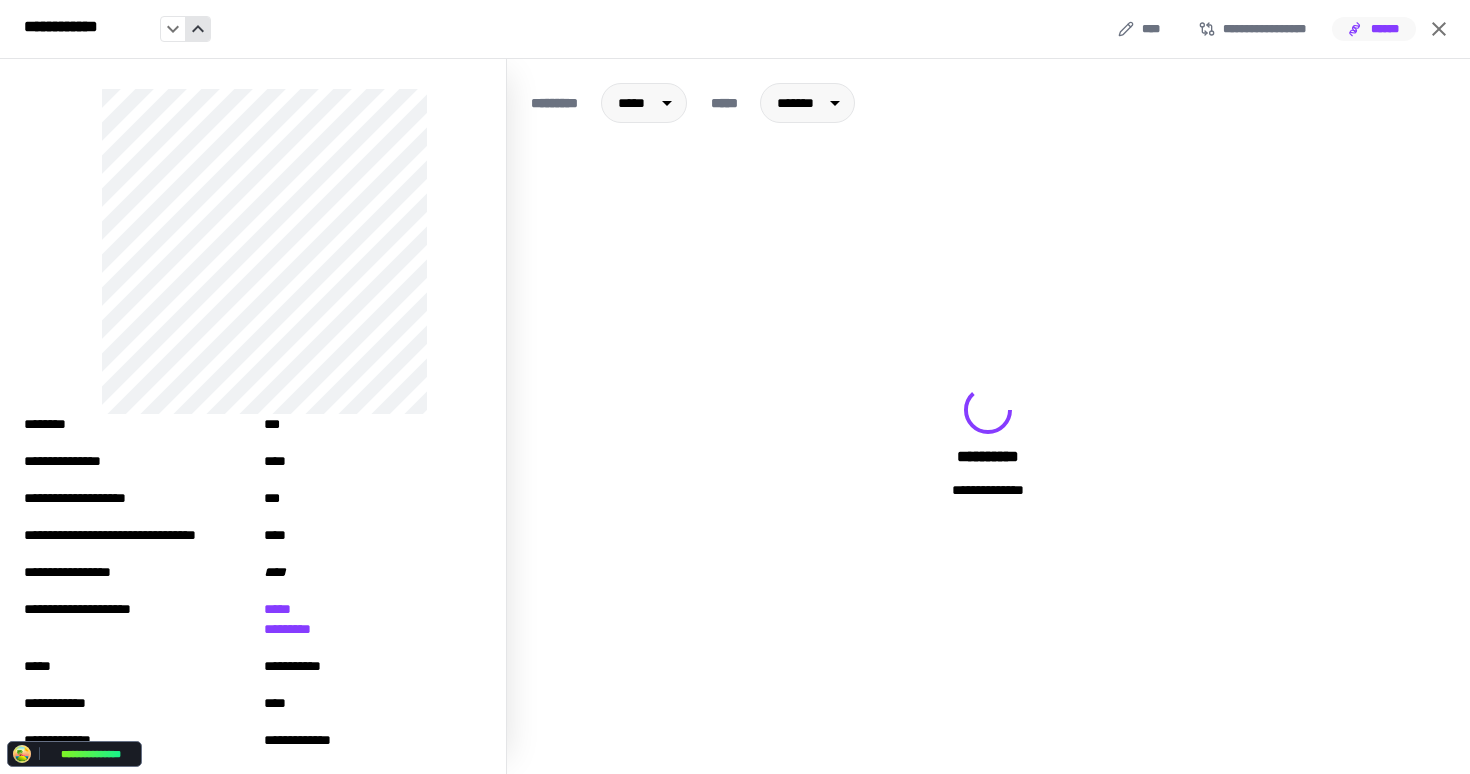 click 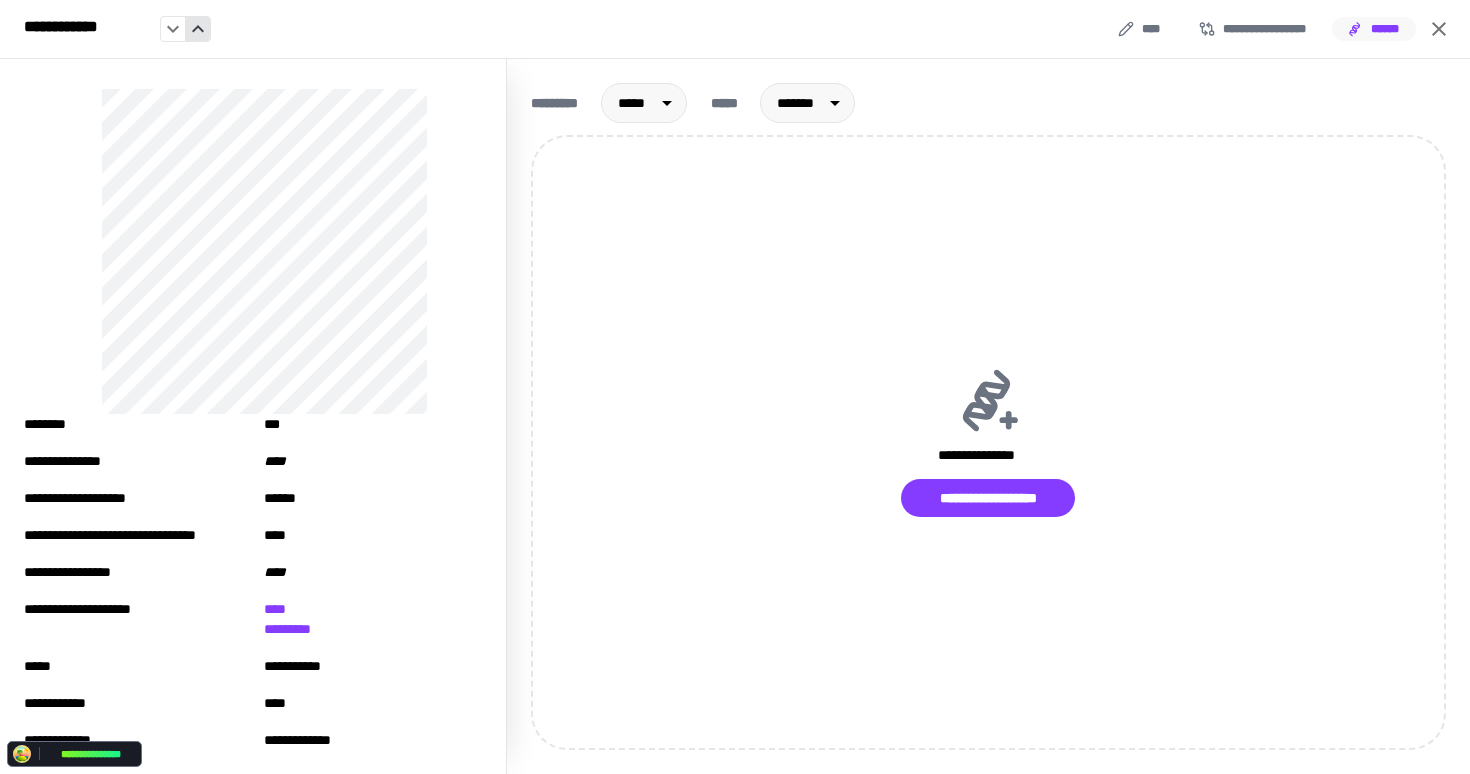 click 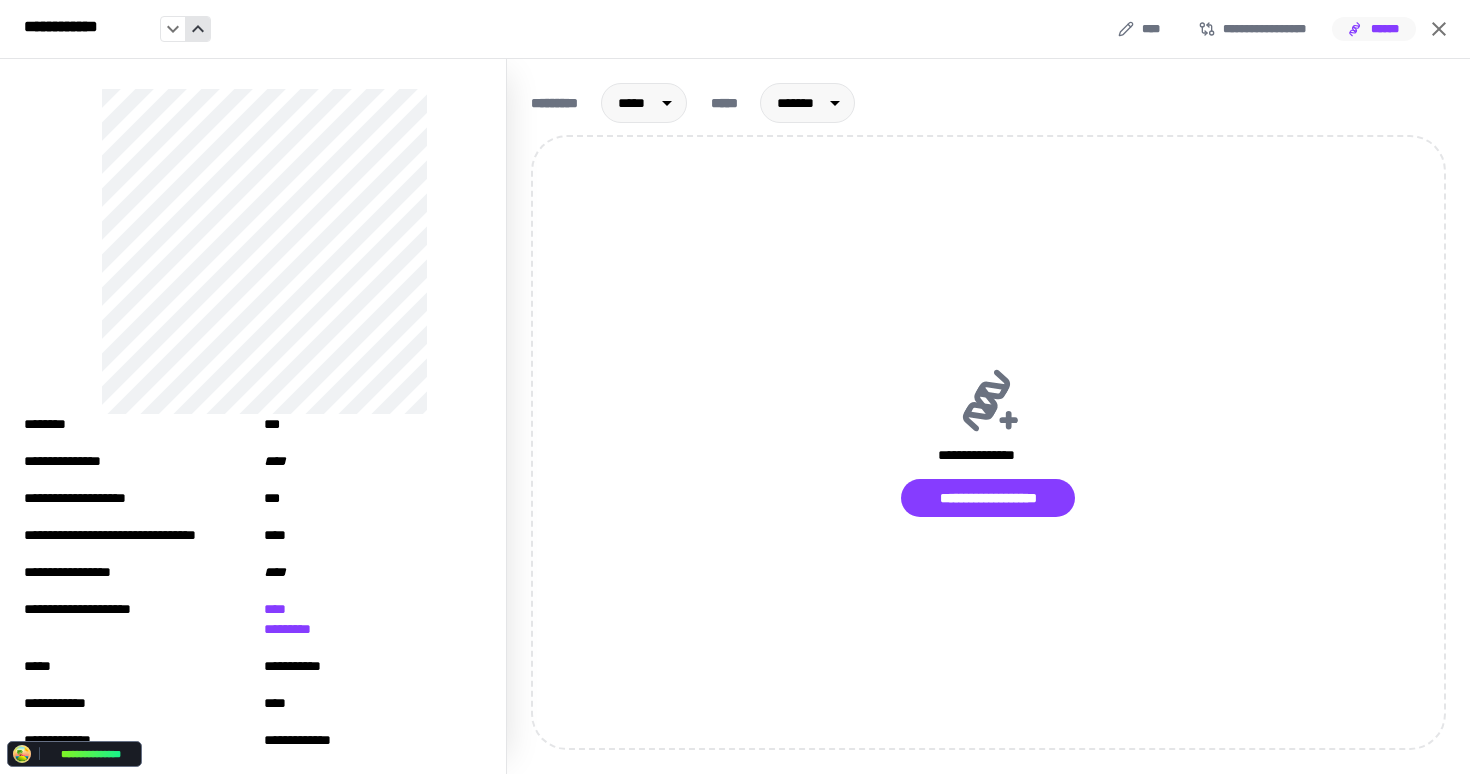 click 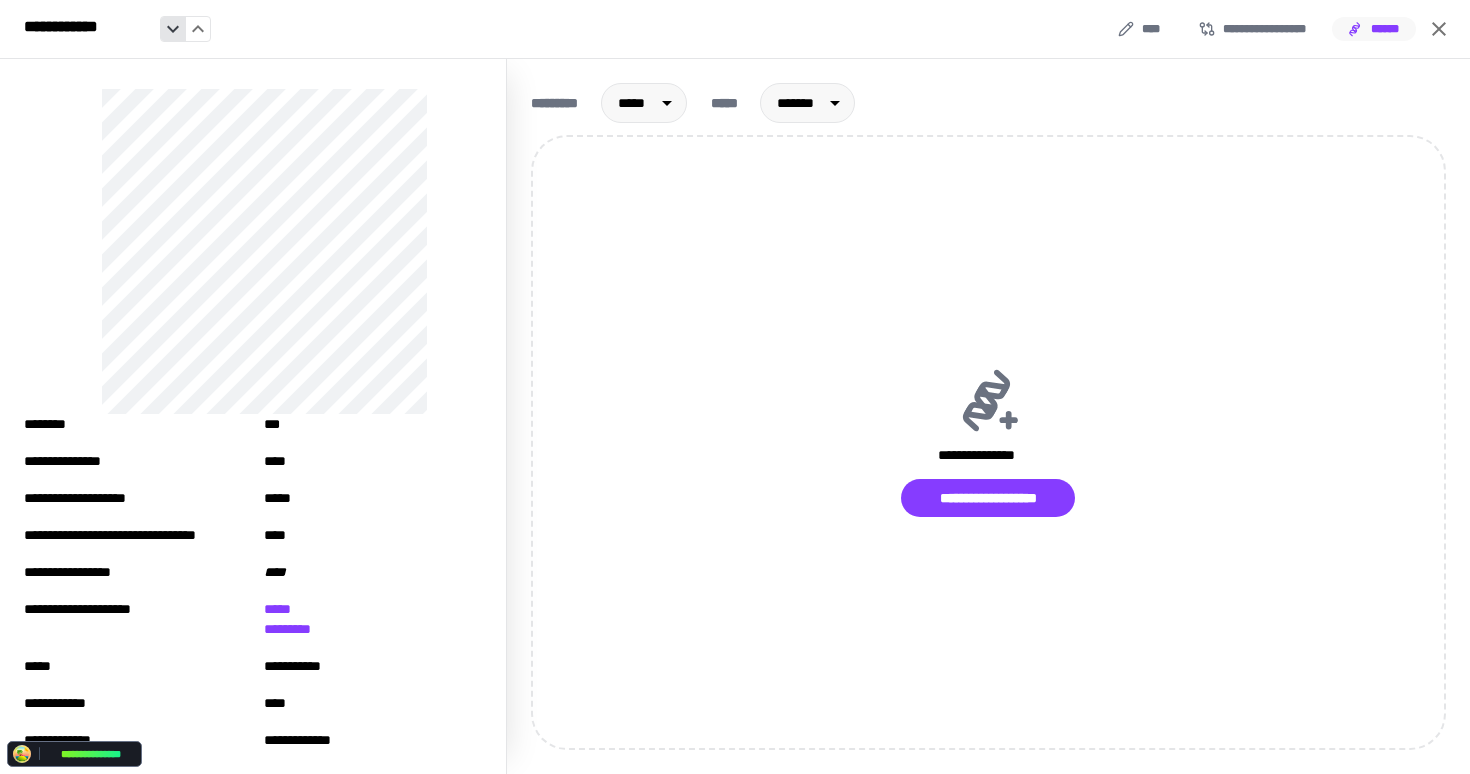 click 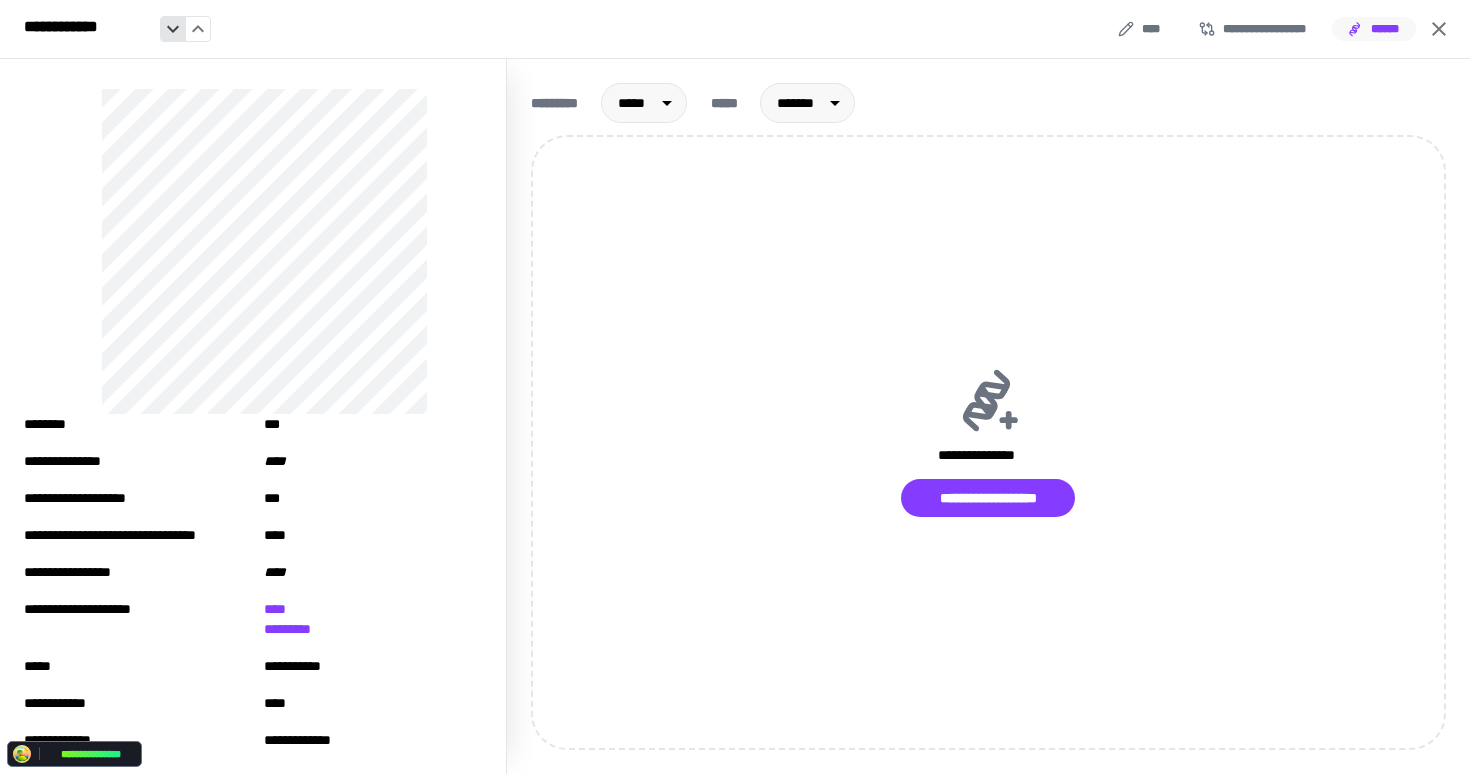 click 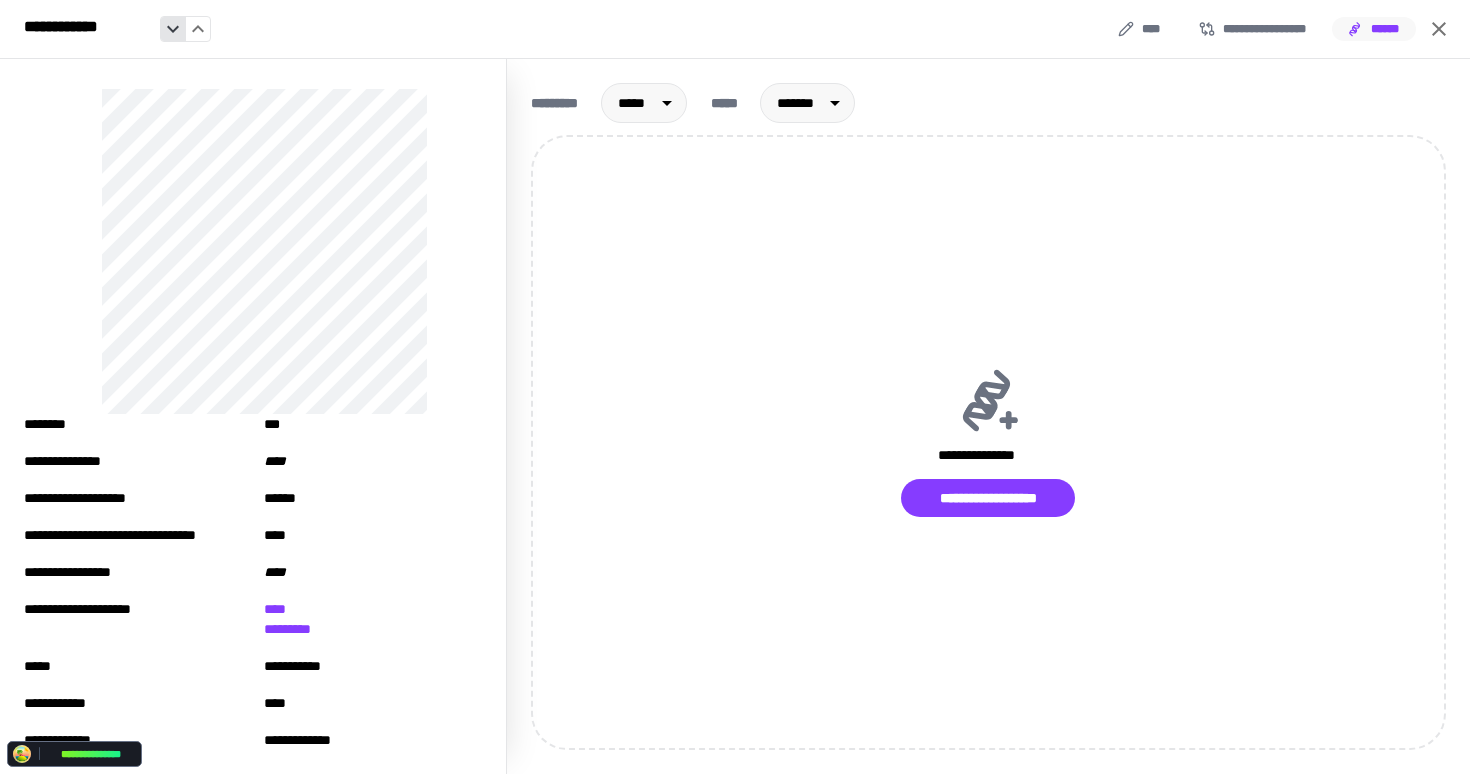 click 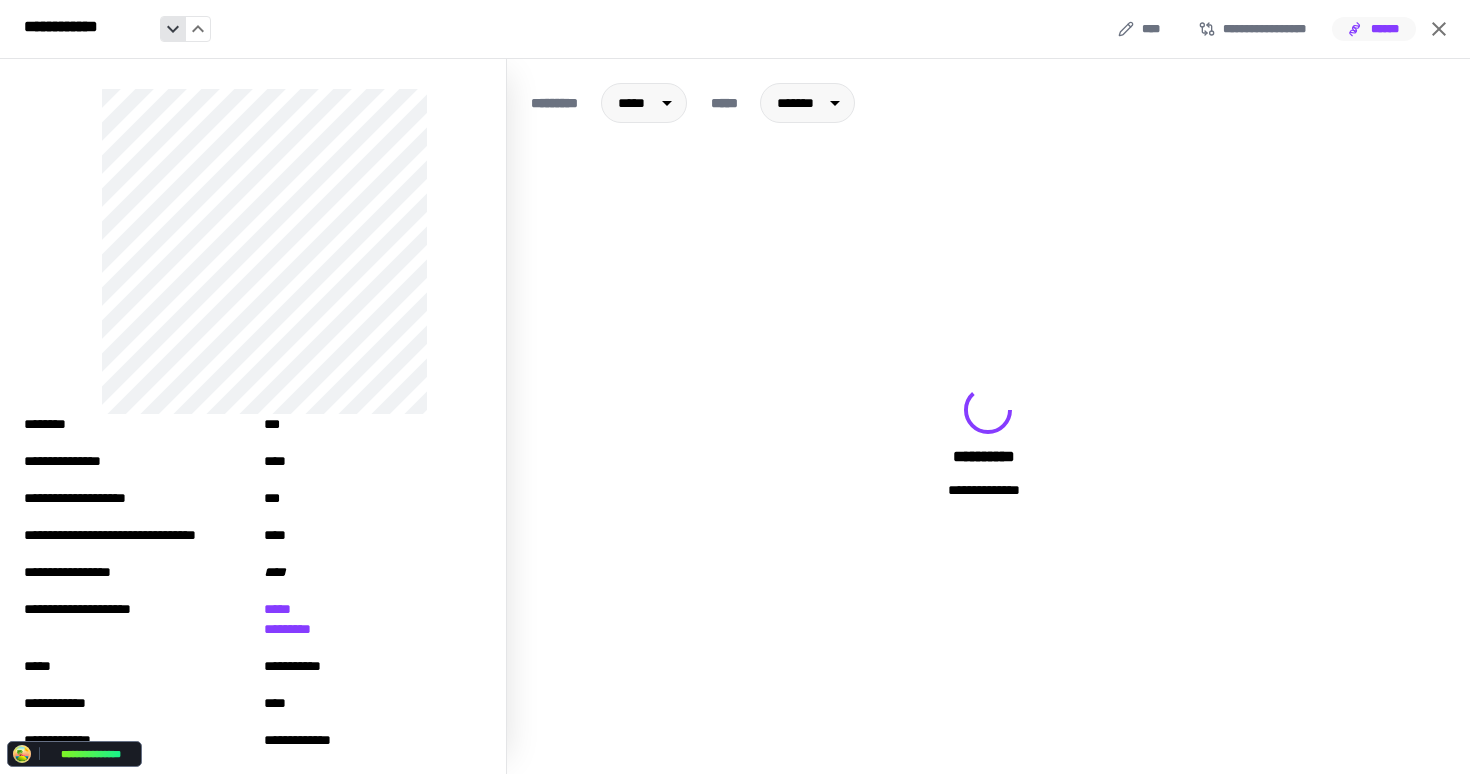 click 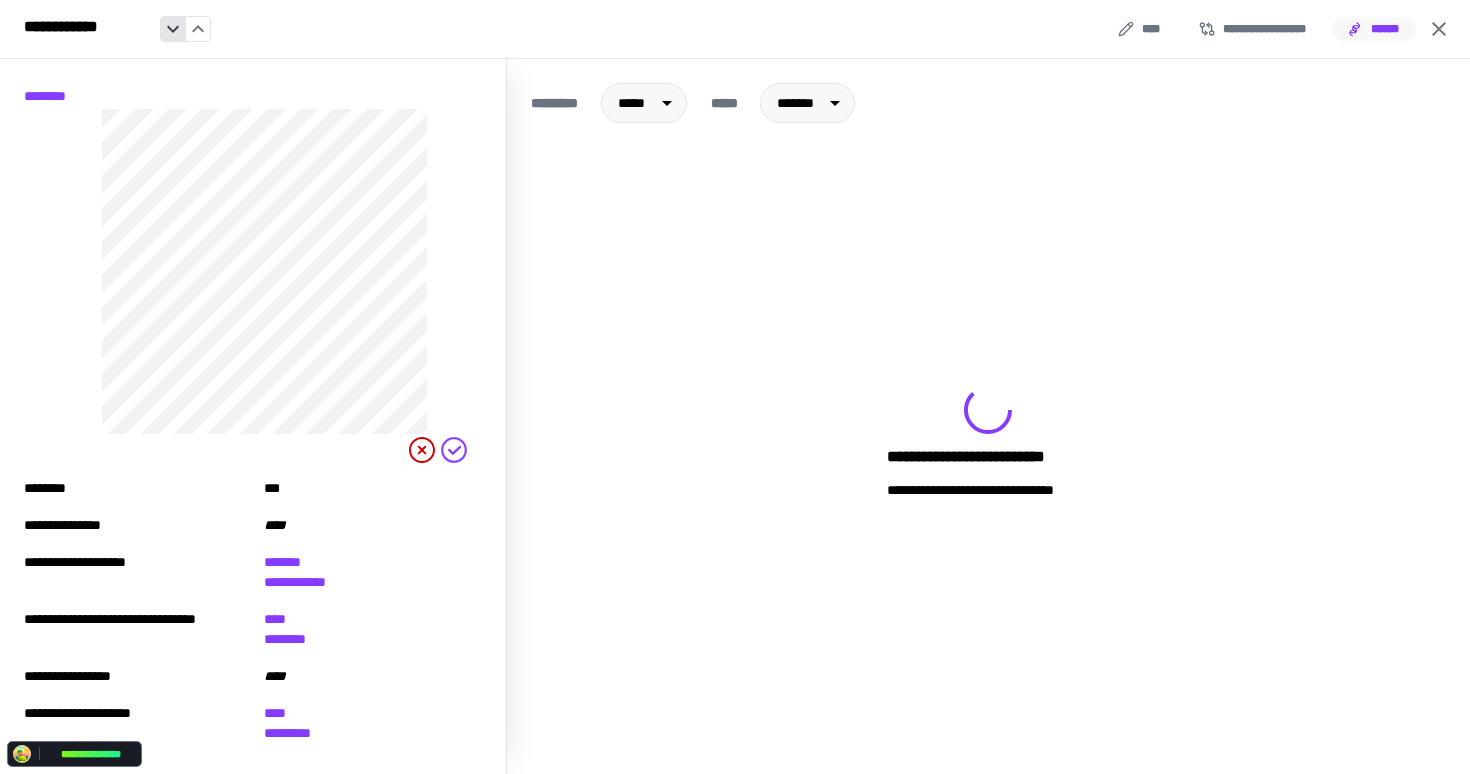 click 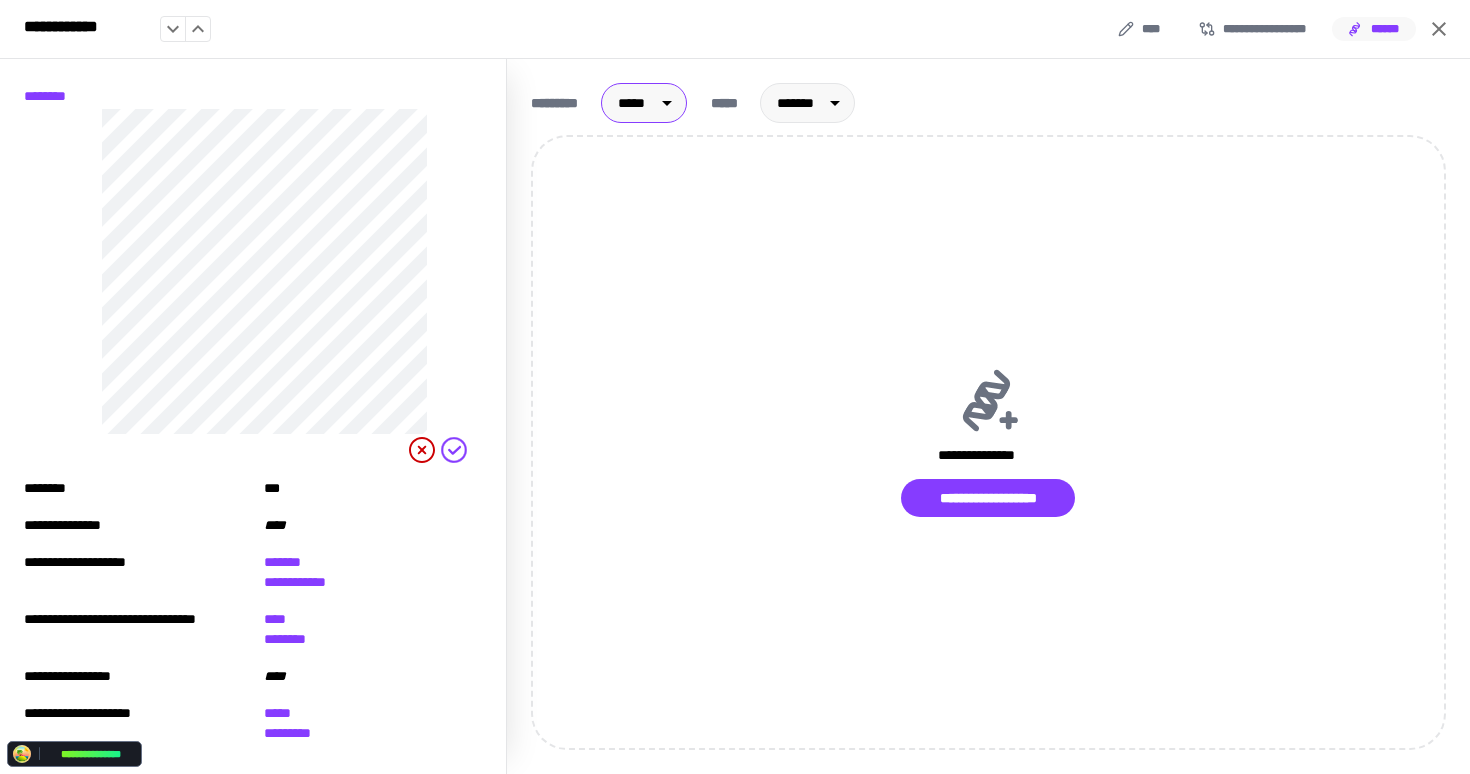 click on "**********" at bounding box center [735, 387] 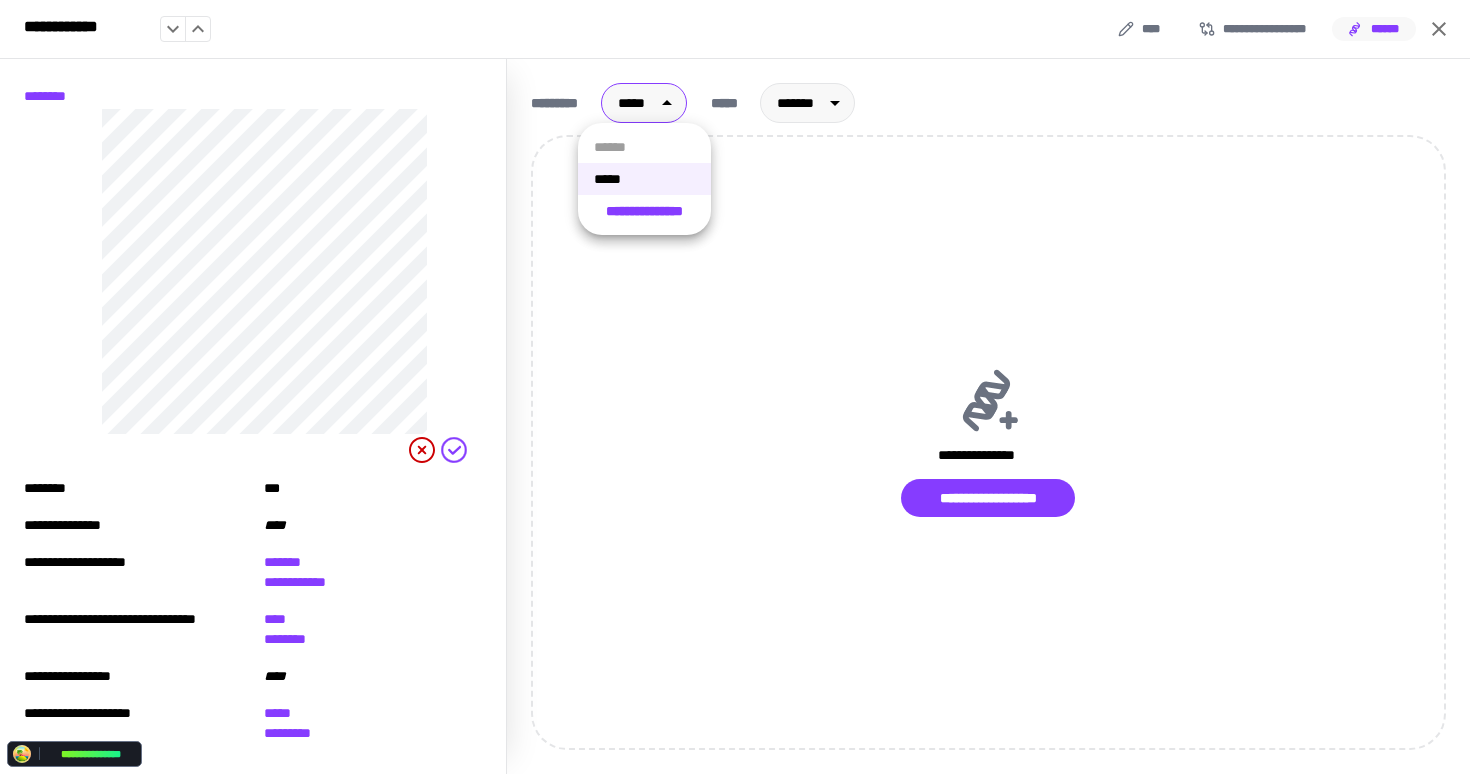 click at bounding box center (735, 387) 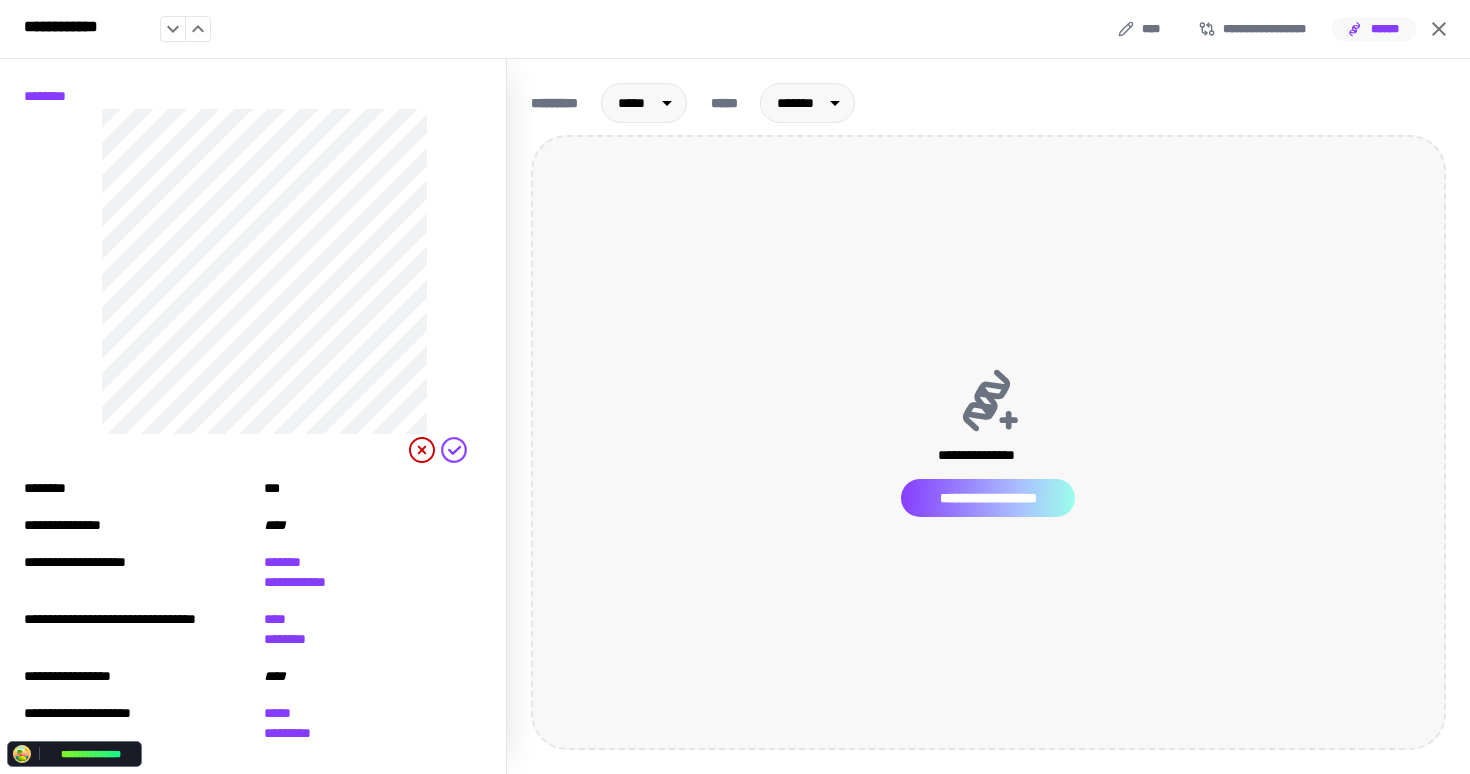 click on "**********" at bounding box center [988, 498] 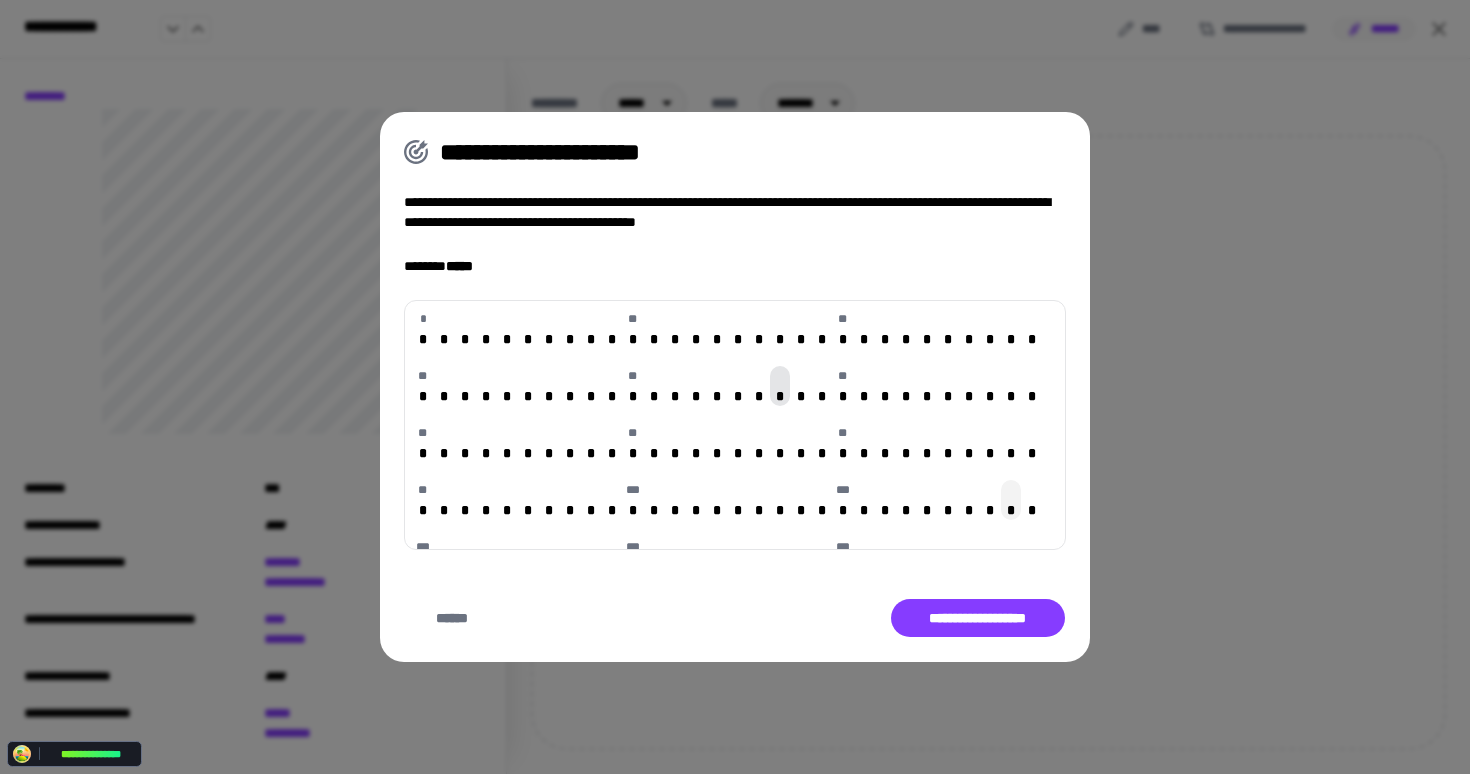 scroll, scrollTop: 7, scrollLeft: 0, axis: vertical 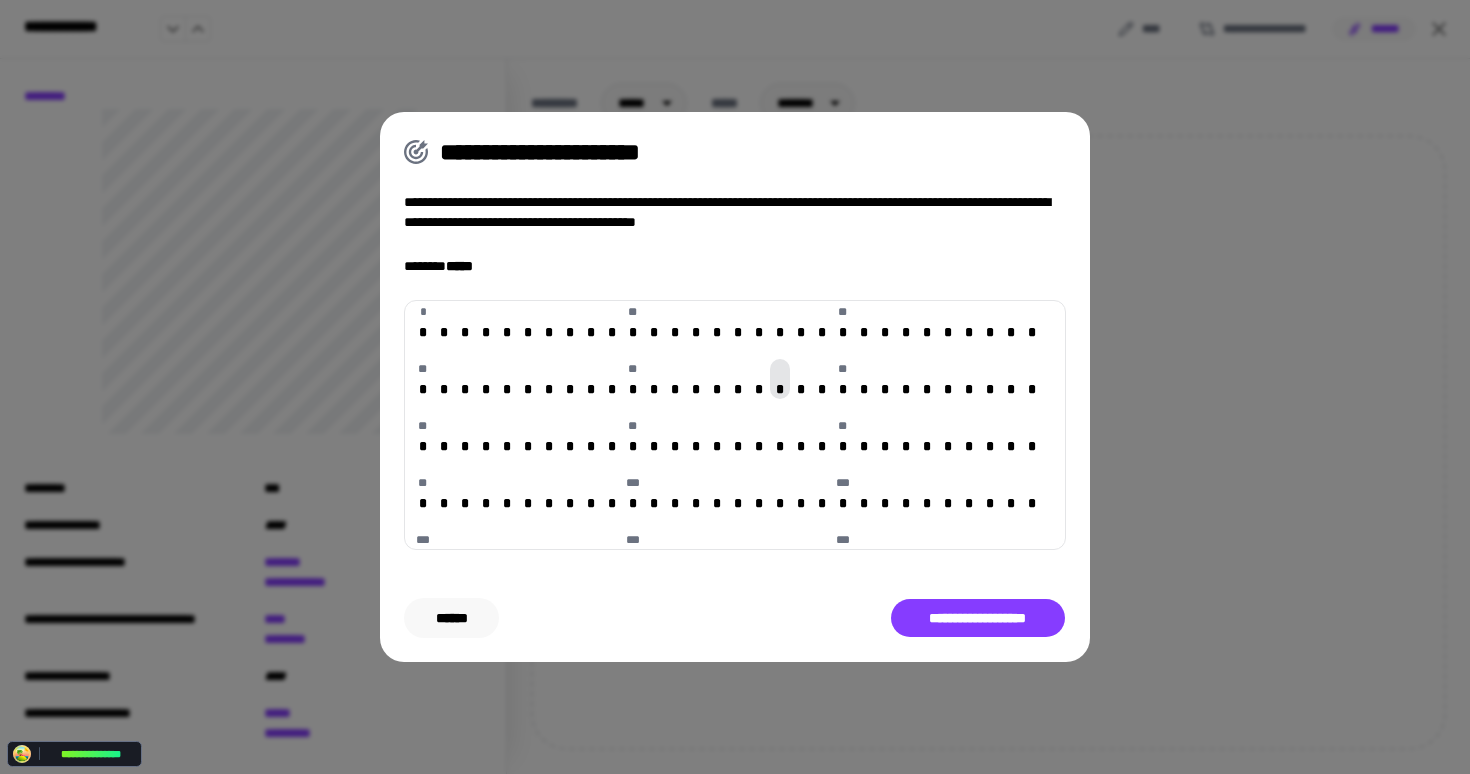 click on "******" at bounding box center [451, 618] 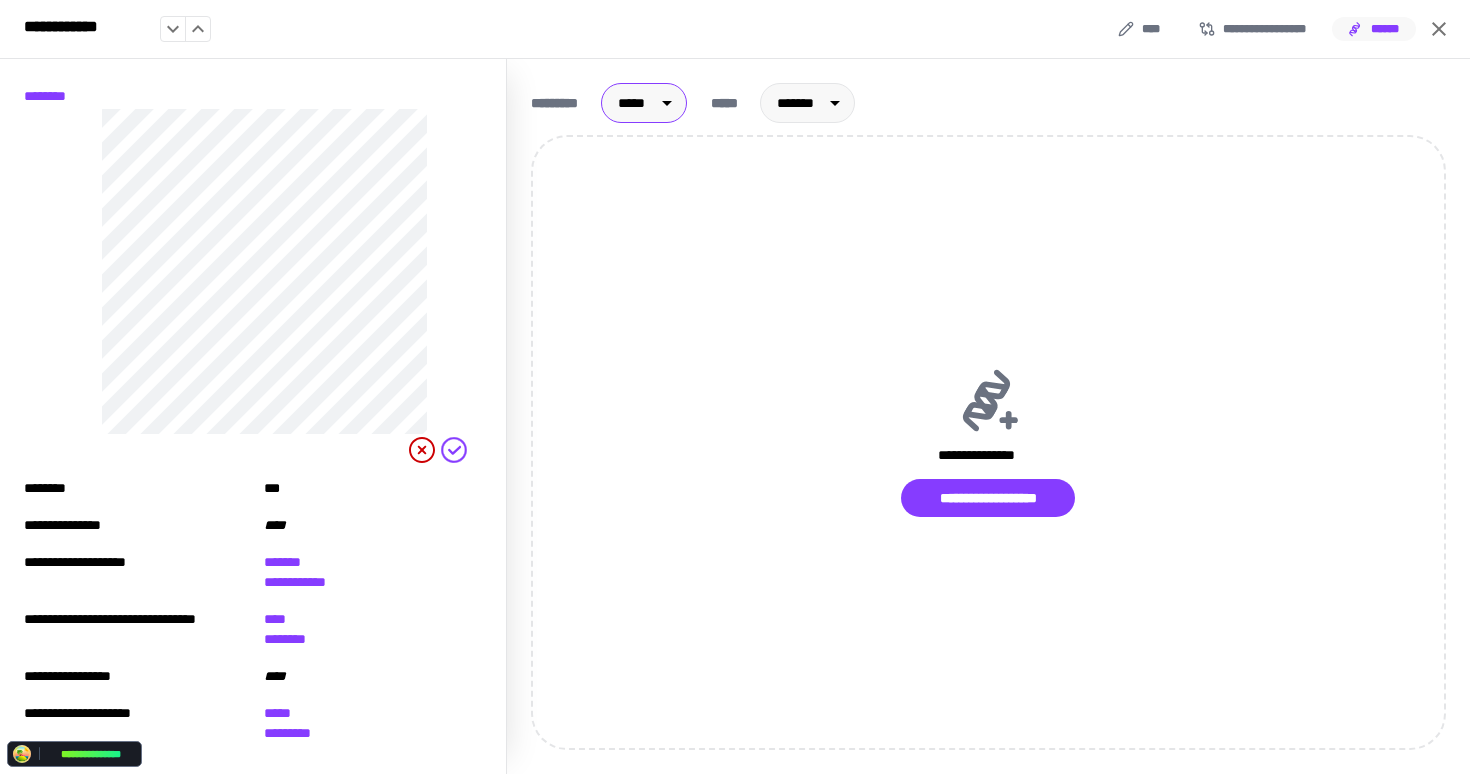 click on "**********" at bounding box center [735, 387] 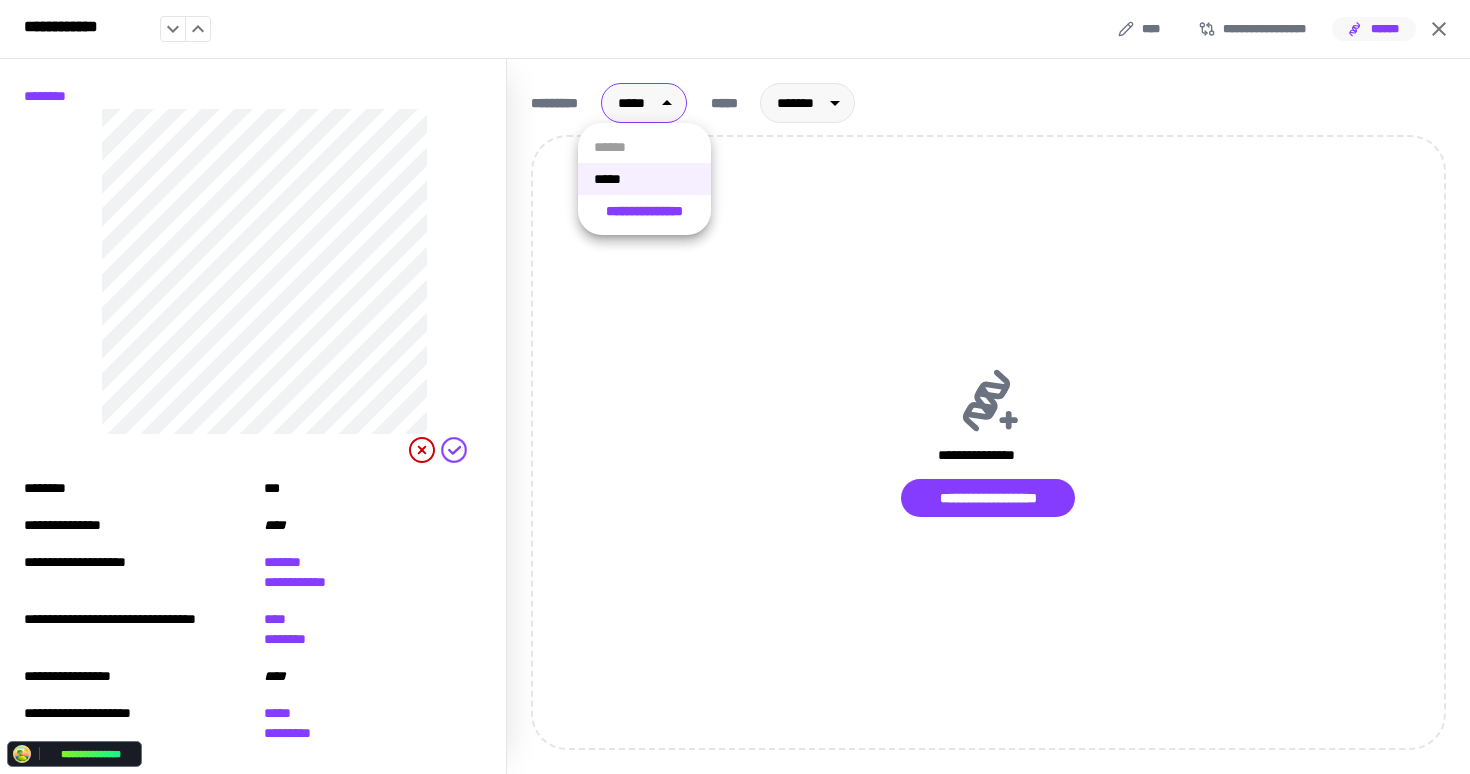 click at bounding box center (735, 387) 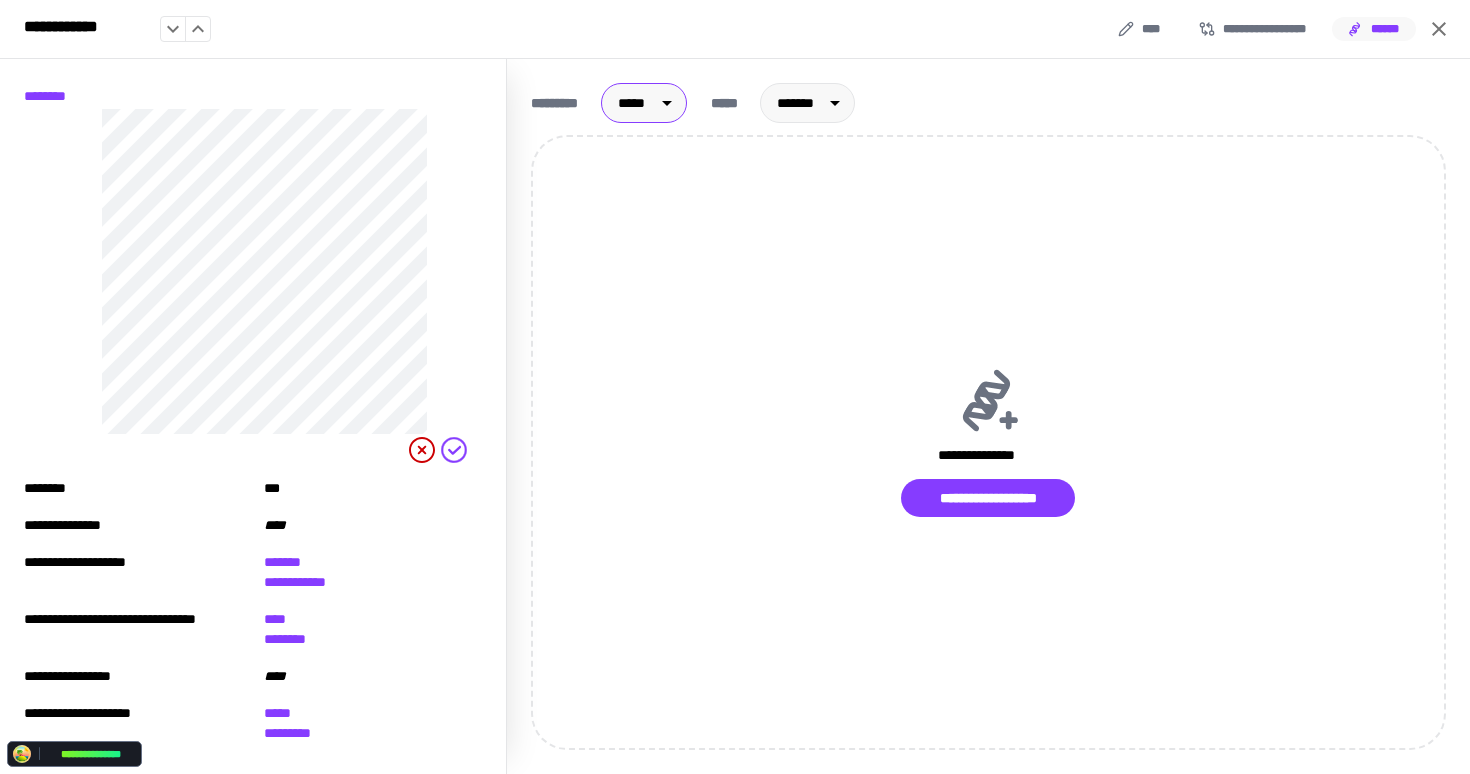 click on "**********" at bounding box center [735, 387] 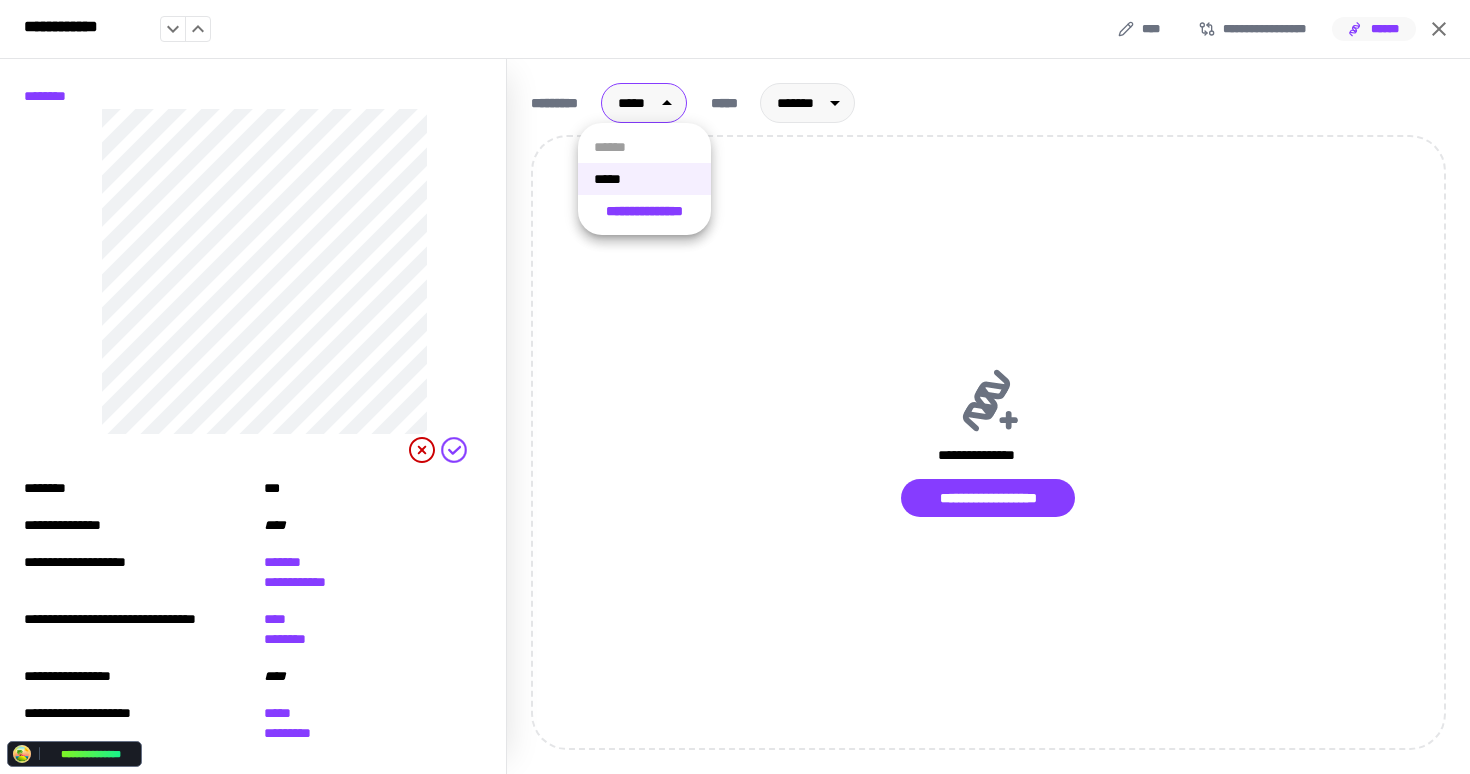 click at bounding box center (735, 387) 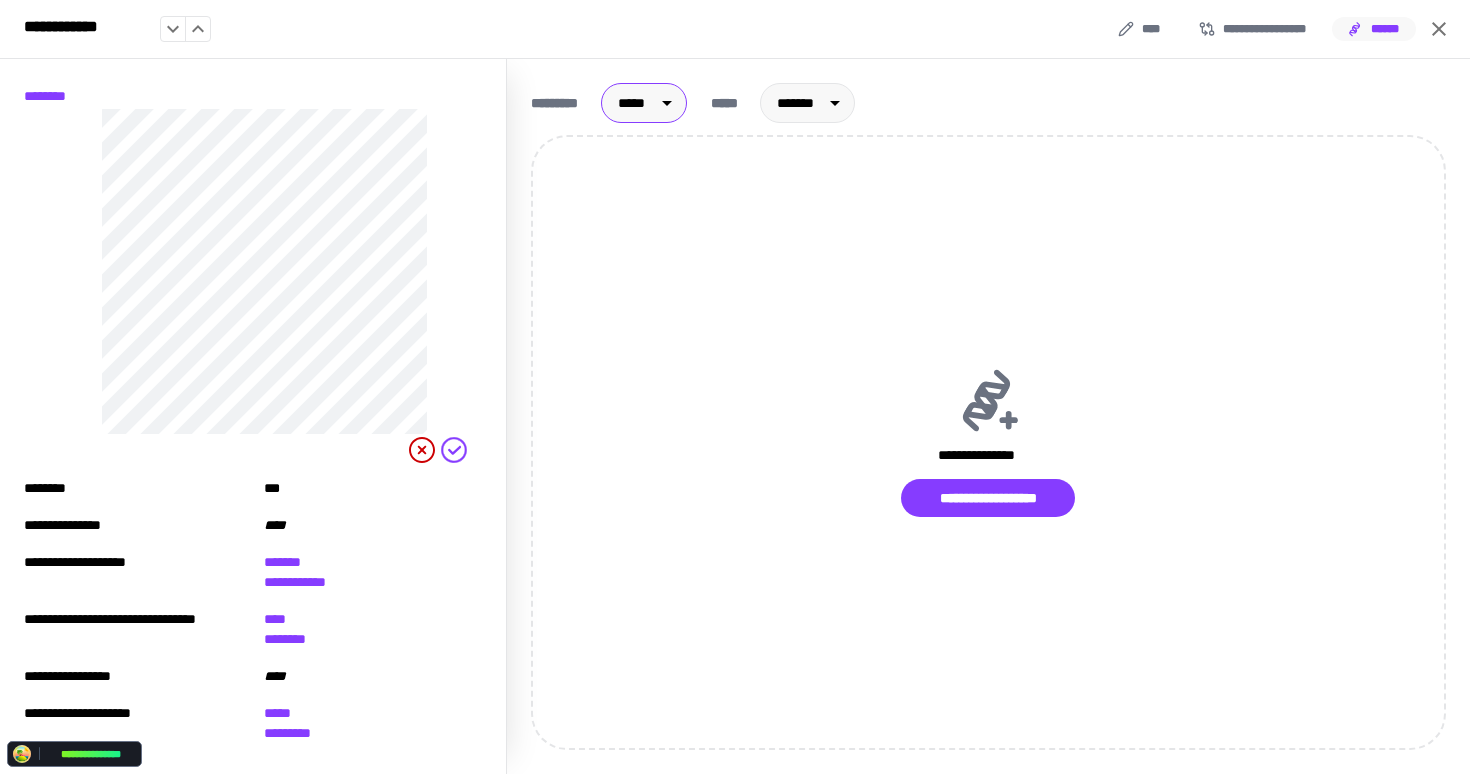 click on "**********" at bounding box center (988, 416) 